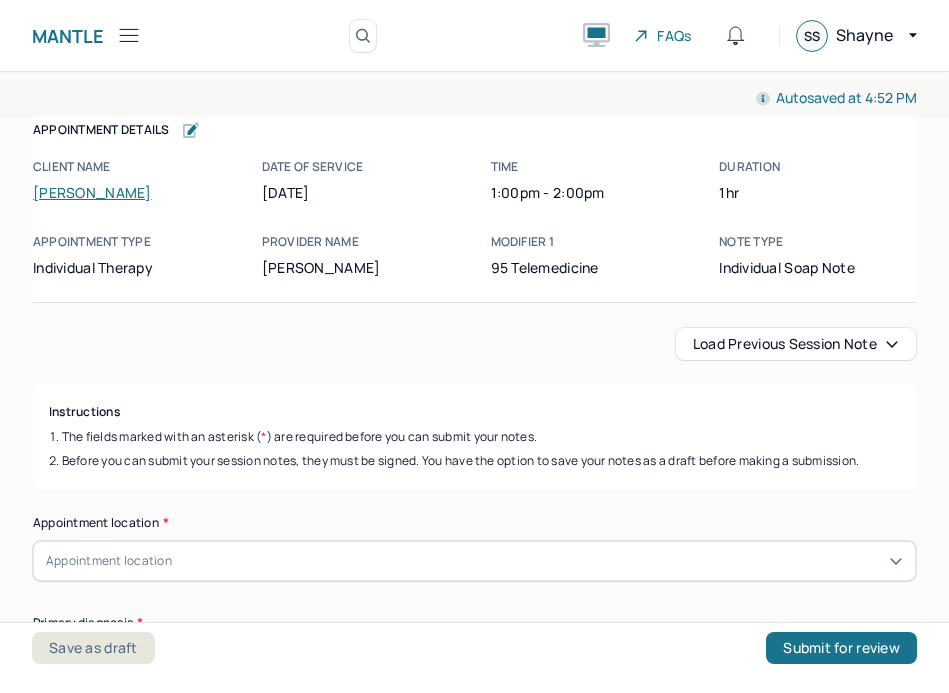 scroll, scrollTop: 0, scrollLeft: 0, axis: both 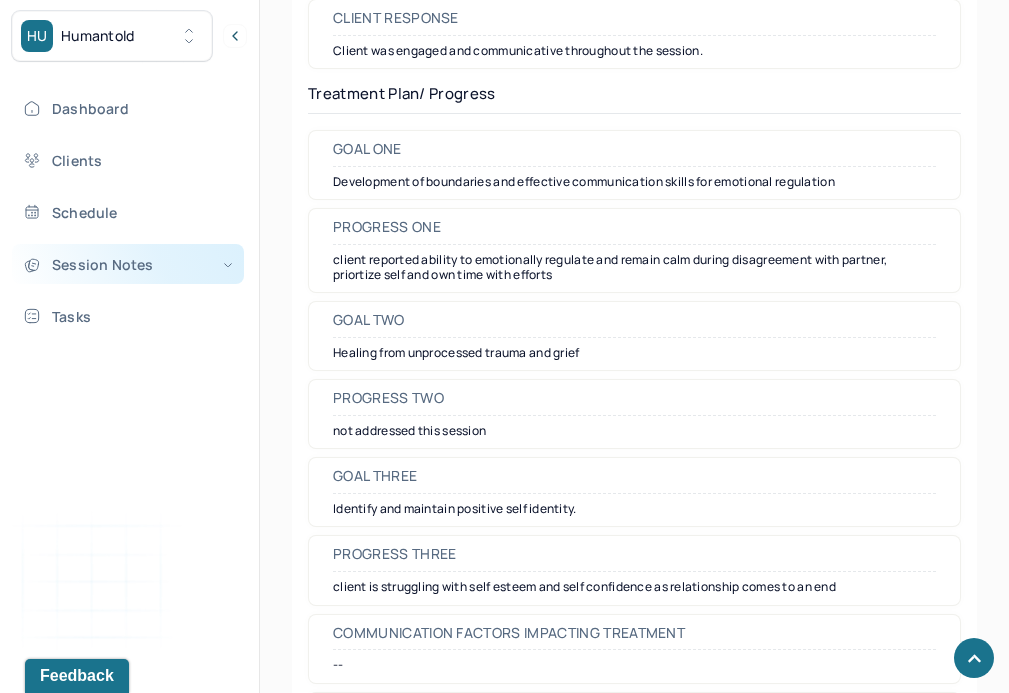 click on "Session Notes" at bounding box center (128, 264) 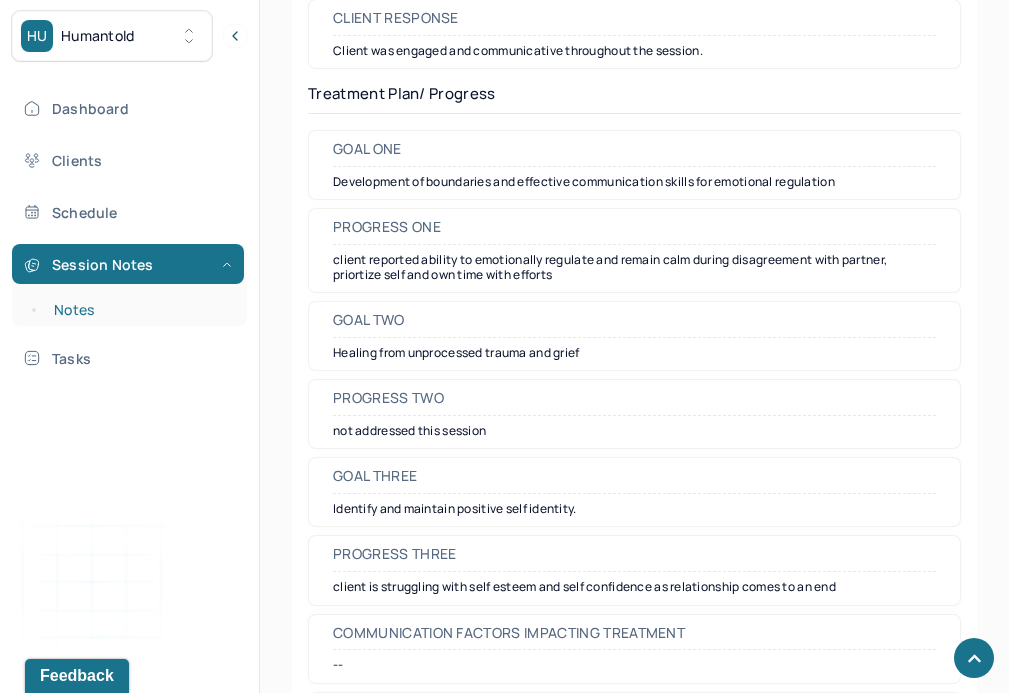 click on "Notes" at bounding box center [139, 310] 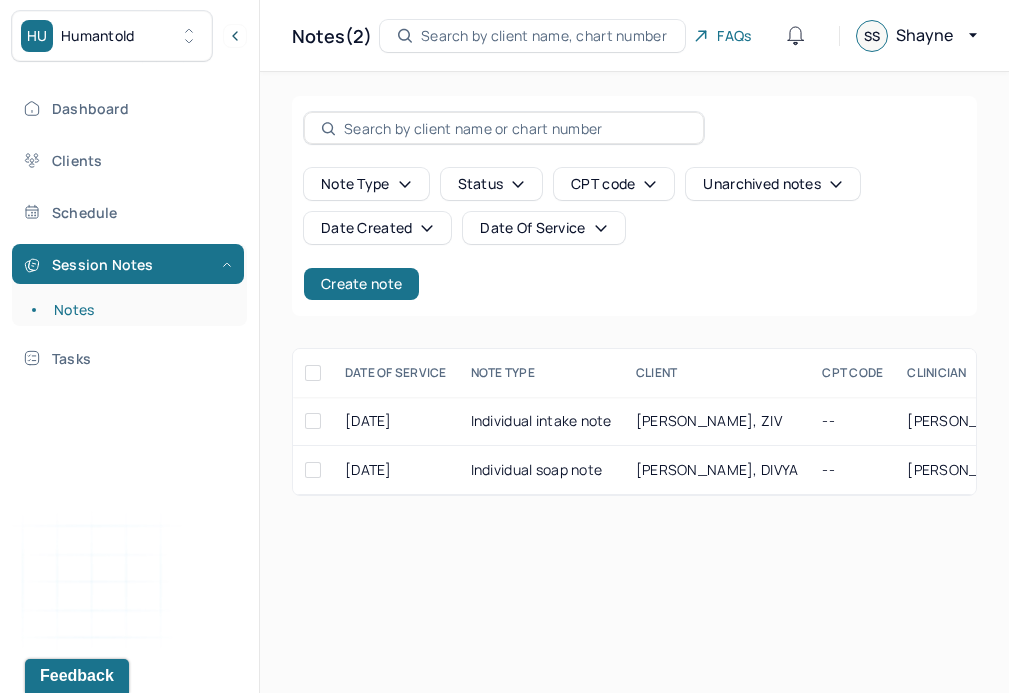 scroll, scrollTop: 0, scrollLeft: 0, axis: both 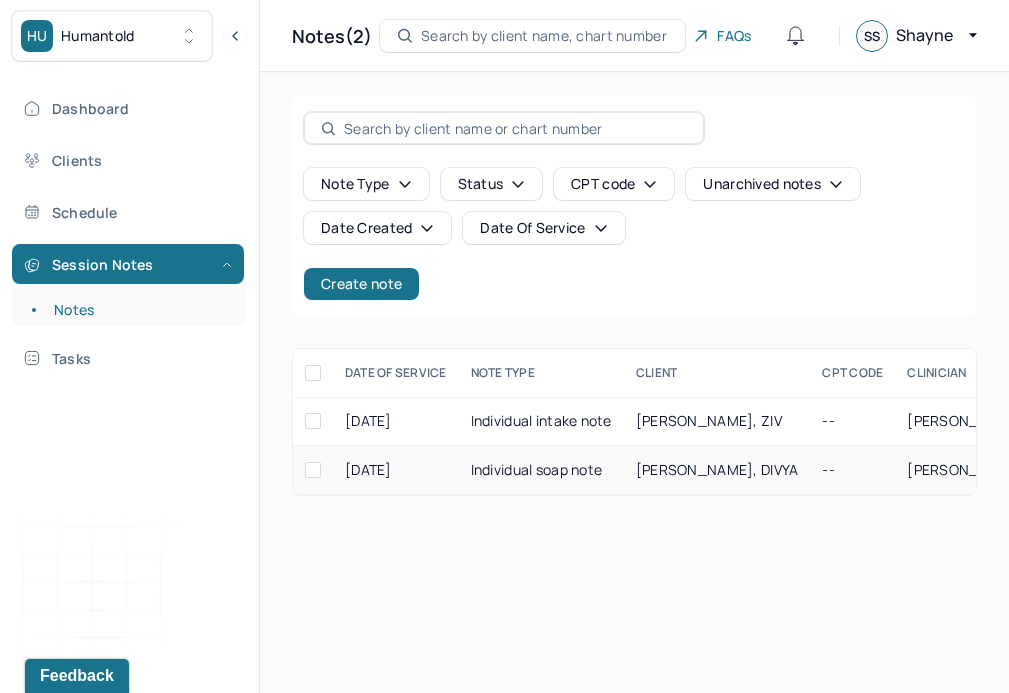 click on "Individual soap note" at bounding box center (541, 470) 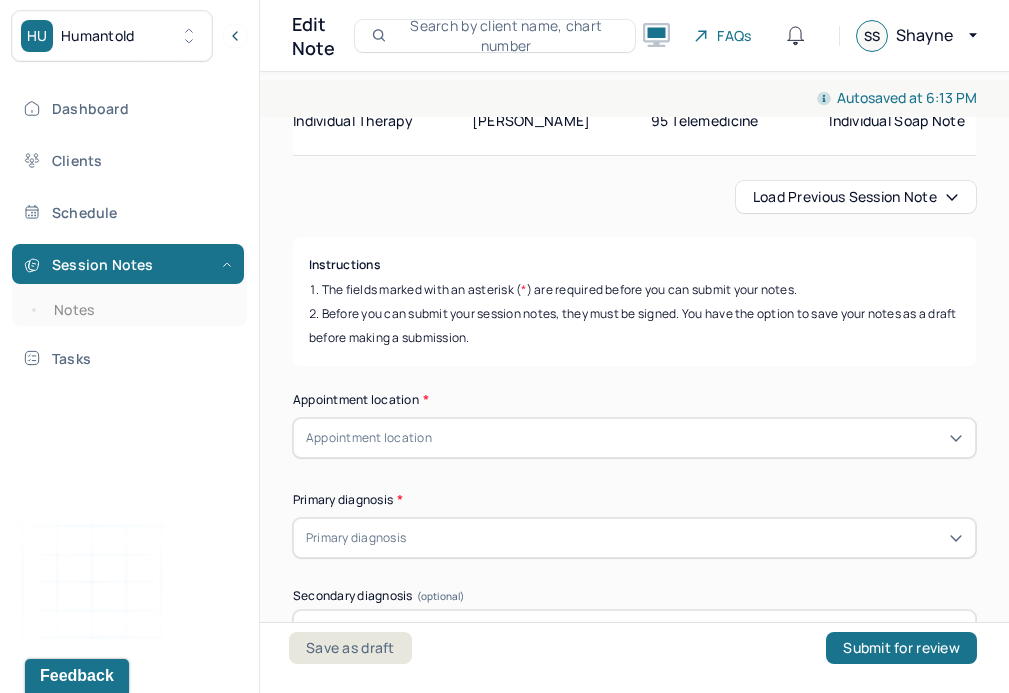 scroll, scrollTop: 166, scrollLeft: 0, axis: vertical 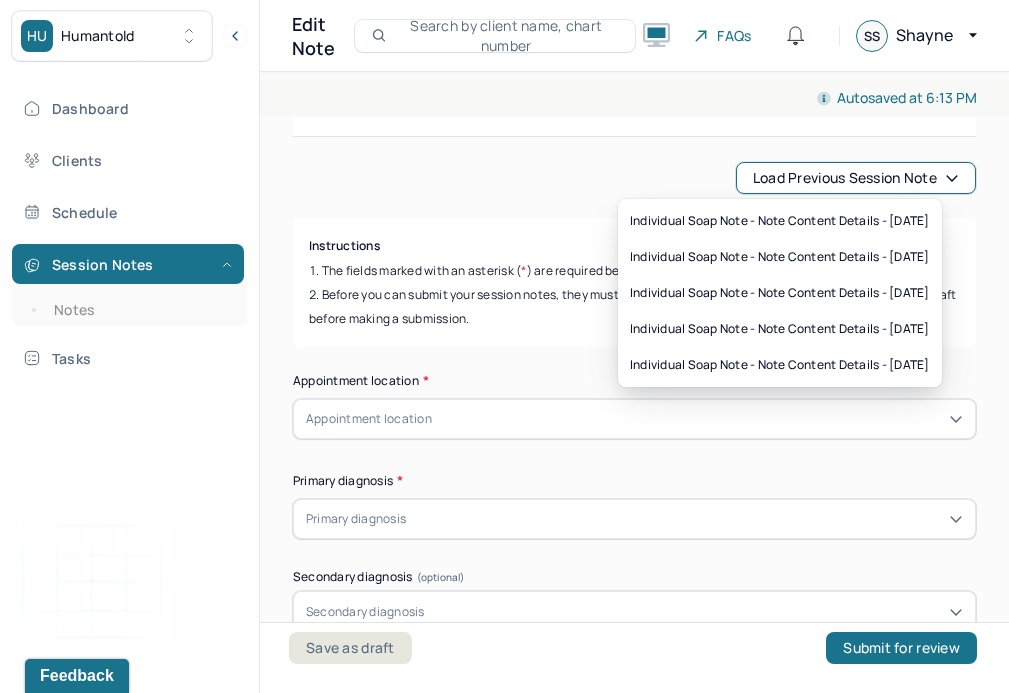 click on "Load previous session note" at bounding box center (856, 178) 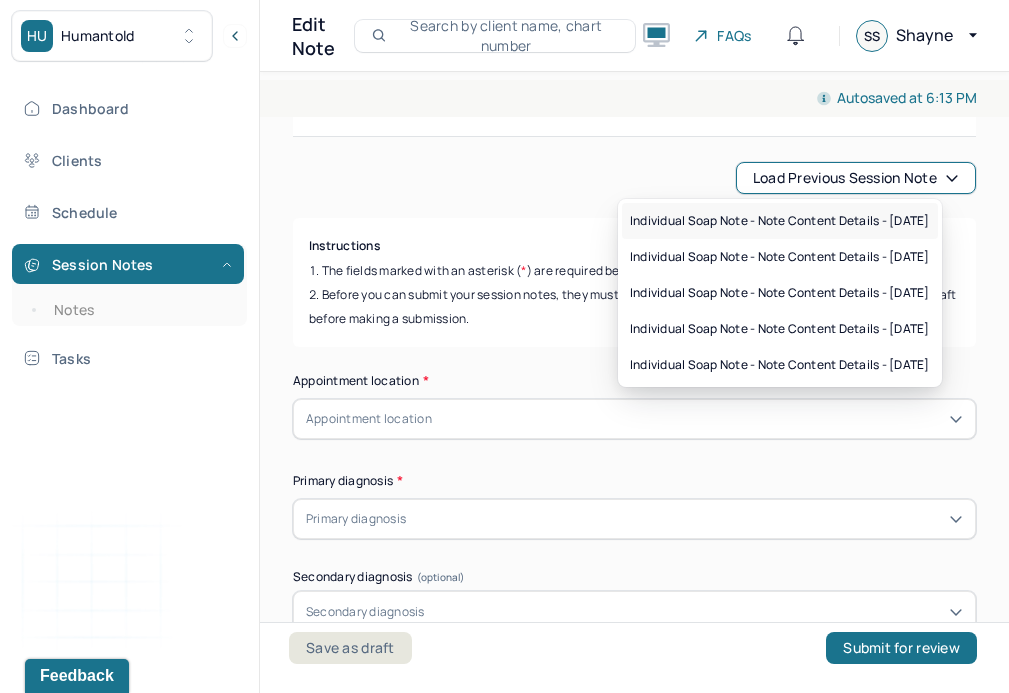 click on "Individual soap note   - Note content Details -   [DATE]" at bounding box center [780, 221] 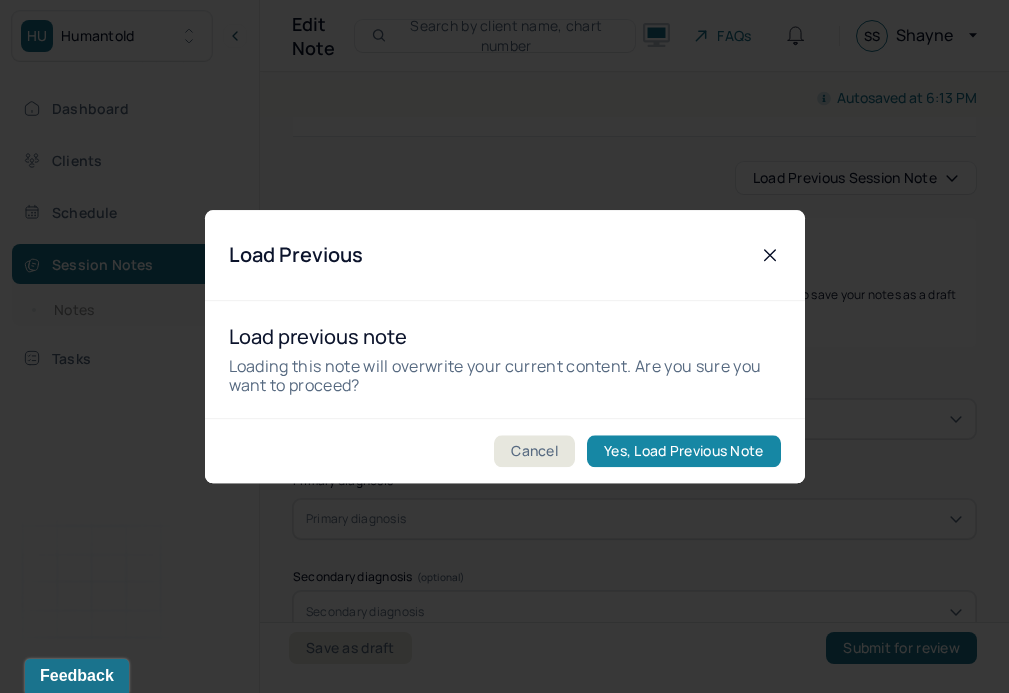 click on "Yes, Load Previous Note" at bounding box center [683, 451] 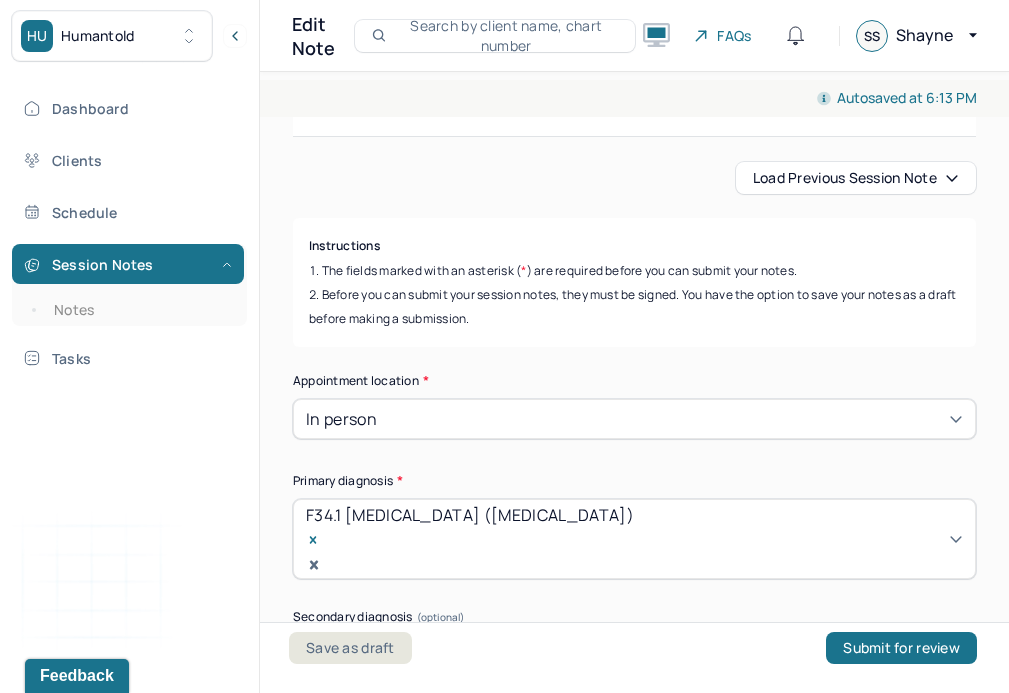 click on "Load previous session note" at bounding box center [856, 178] 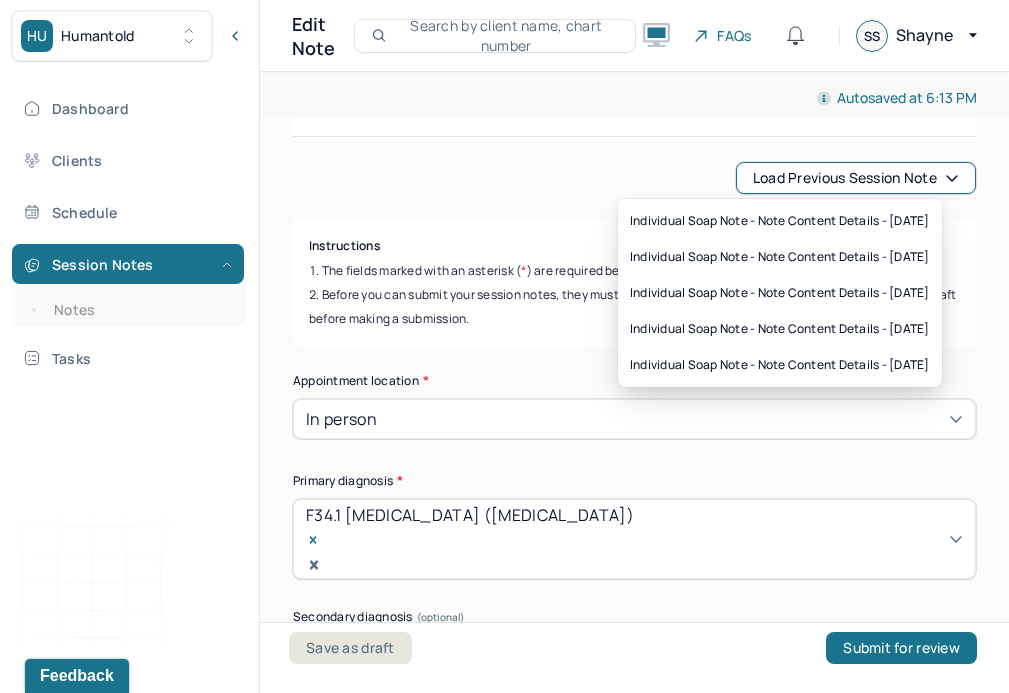 click on "Load previous session note" at bounding box center (856, 178) 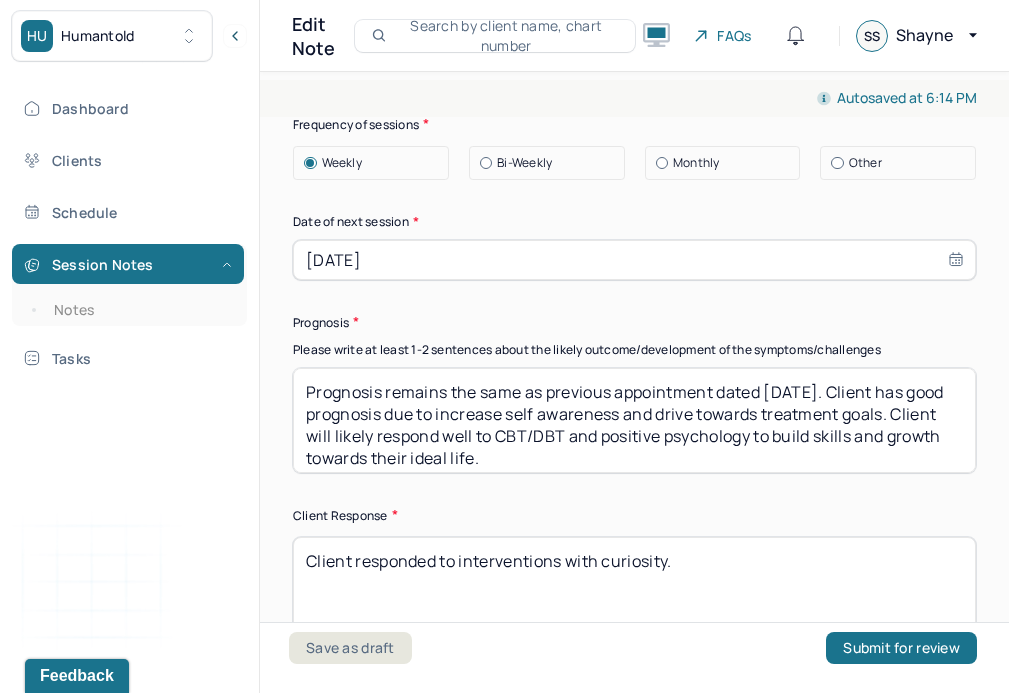scroll, scrollTop: 2827, scrollLeft: 0, axis: vertical 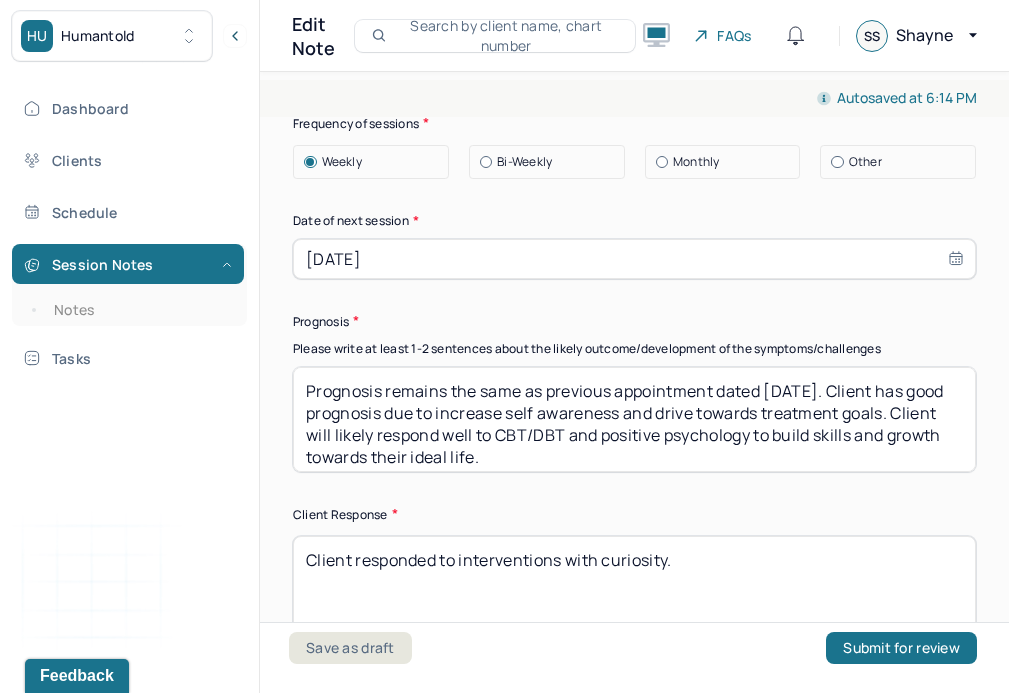 click on "Prognosis remains the same as previous appointment dated [DATE]. Client has good prognosis due to increase self awareness and drive towards treatment goals. Client will likely respond well to CBT/DBT and positive psychology to build skills and growth towards their ideal life." at bounding box center [634, 419] 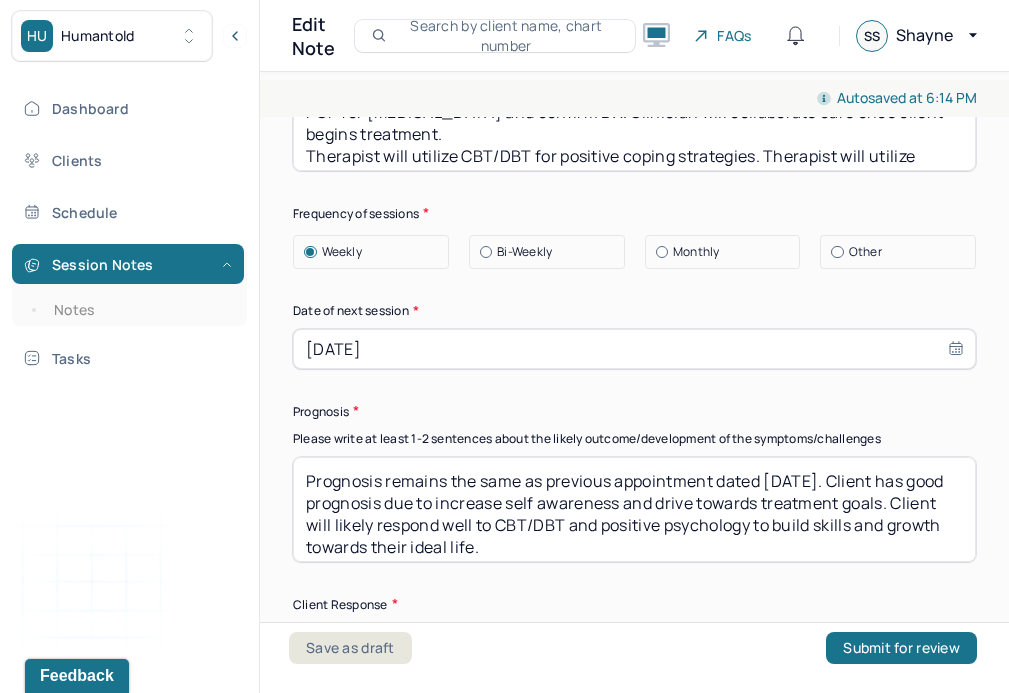 scroll, scrollTop: 2725, scrollLeft: 0, axis: vertical 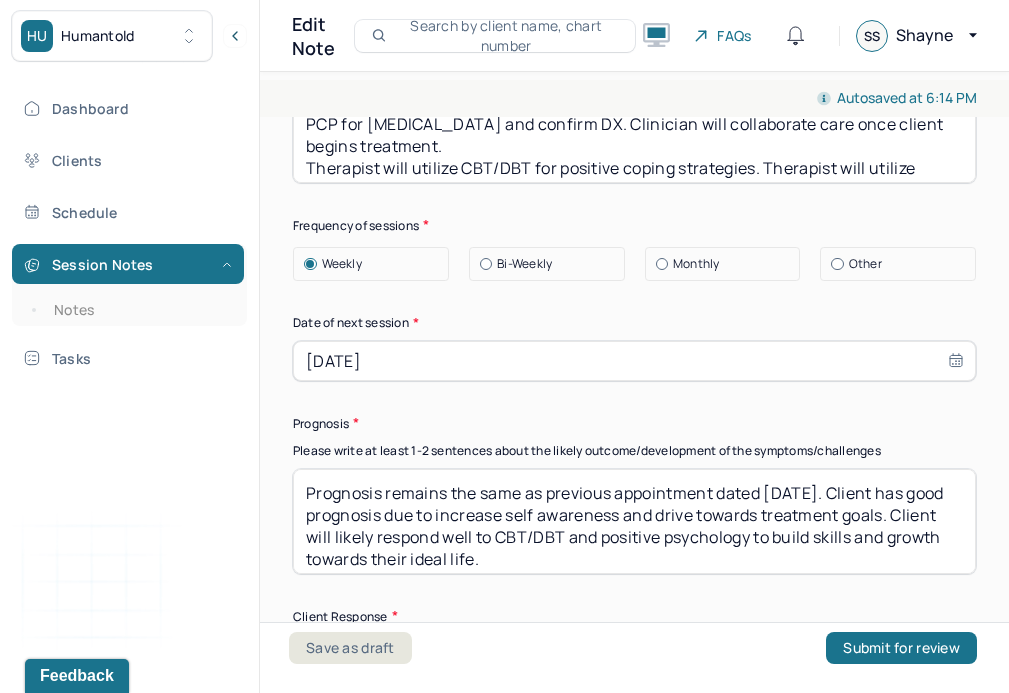 type on "Prognosis remains the same as previous appointment dated [DATE]. Client has good prognosis due to increase self awareness and drive towards treatment goals. Client will likely respond well to CBT/DBT and positive psychology to build skills and growth towards their ideal life." 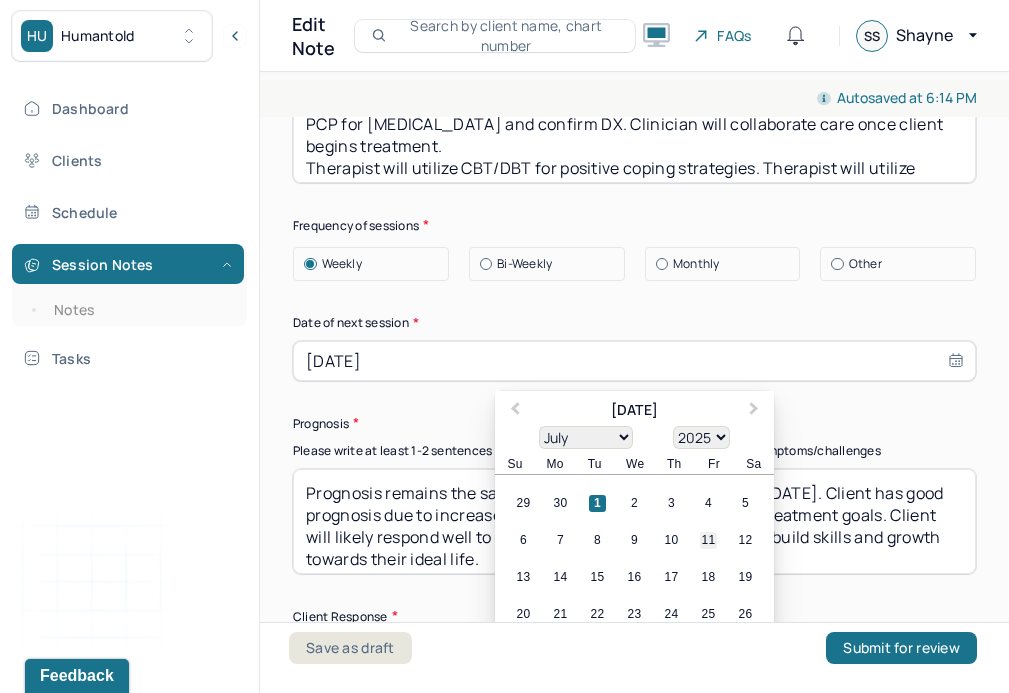 click on "11" at bounding box center (708, 540) 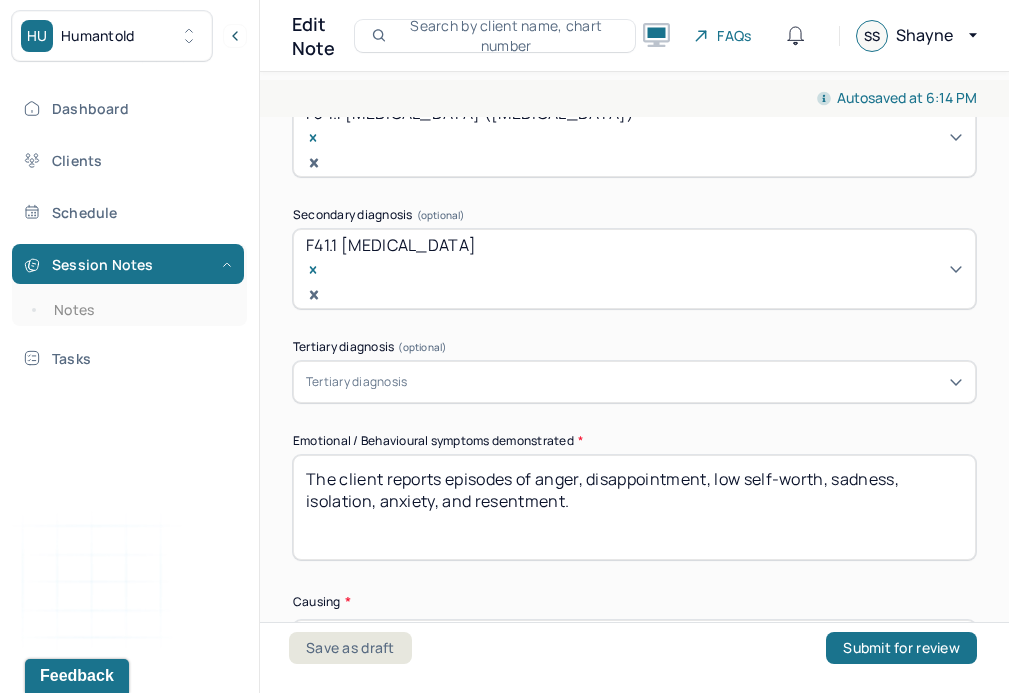 scroll, scrollTop: 572, scrollLeft: 0, axis: vertical 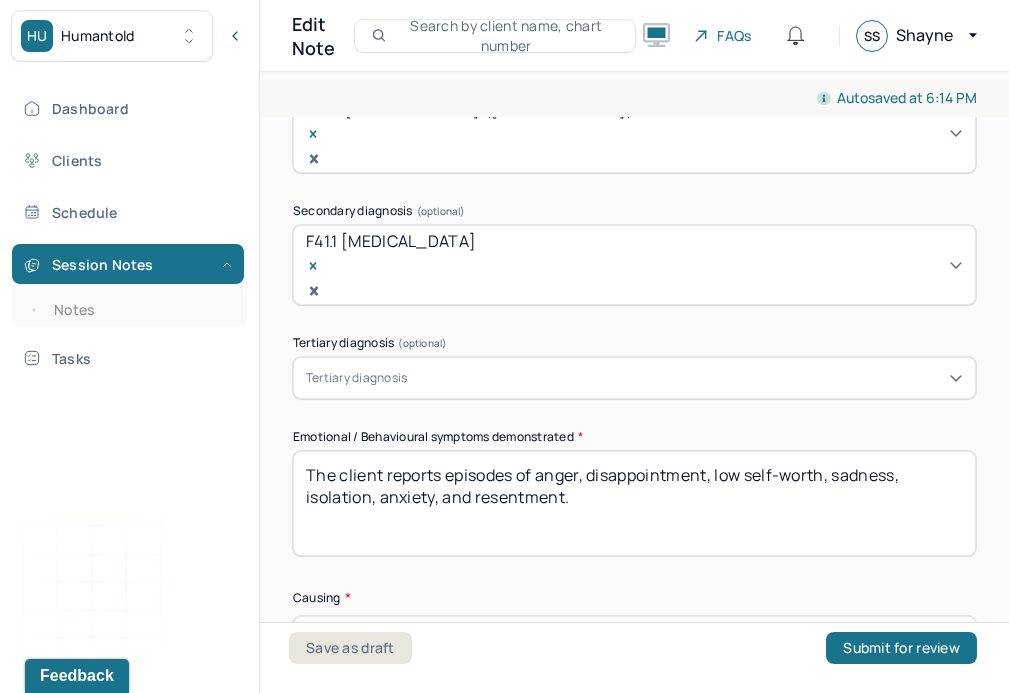 drag, startPoint x: 600, startPoint y: 423, endPoint x: 545, endPoint y: 398, distance: 60.41523 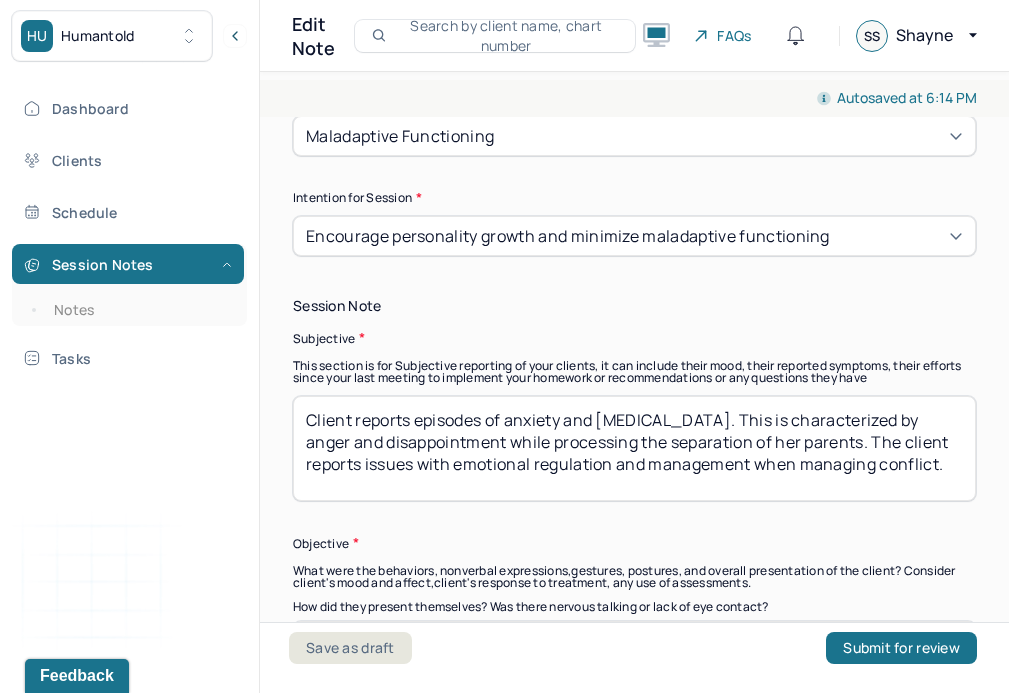 scroll, scrollTop: 1090, scrollLeft: 0, axis: vertical 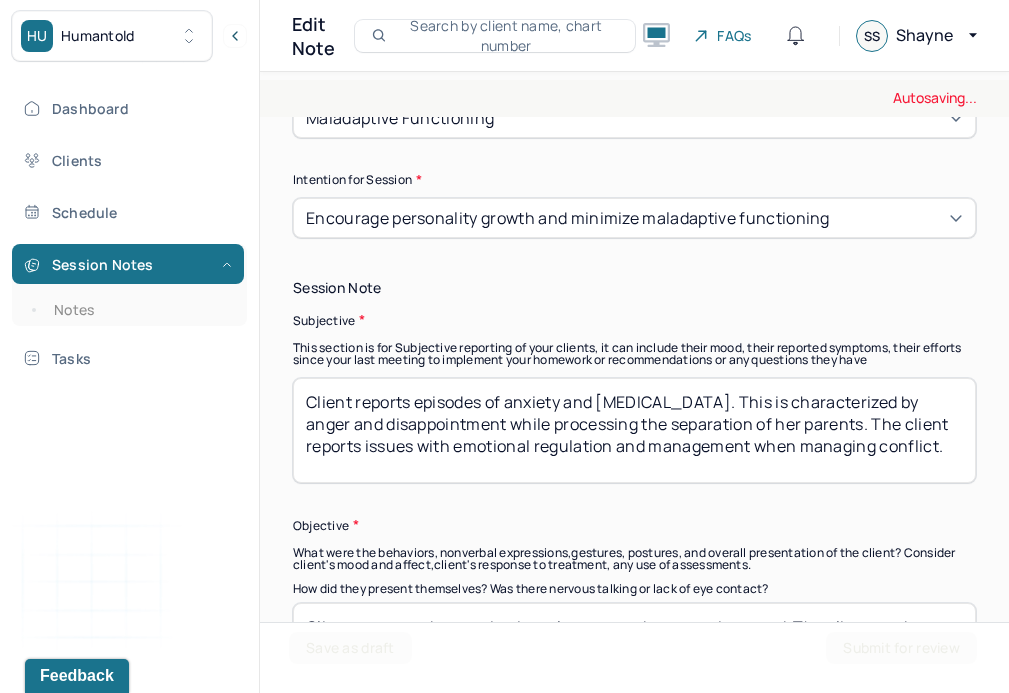 type on "The client reports episodes of anxiety, nervousness, shame, guilt, feeling on edge, sadness, low self-worth, and low confidence." 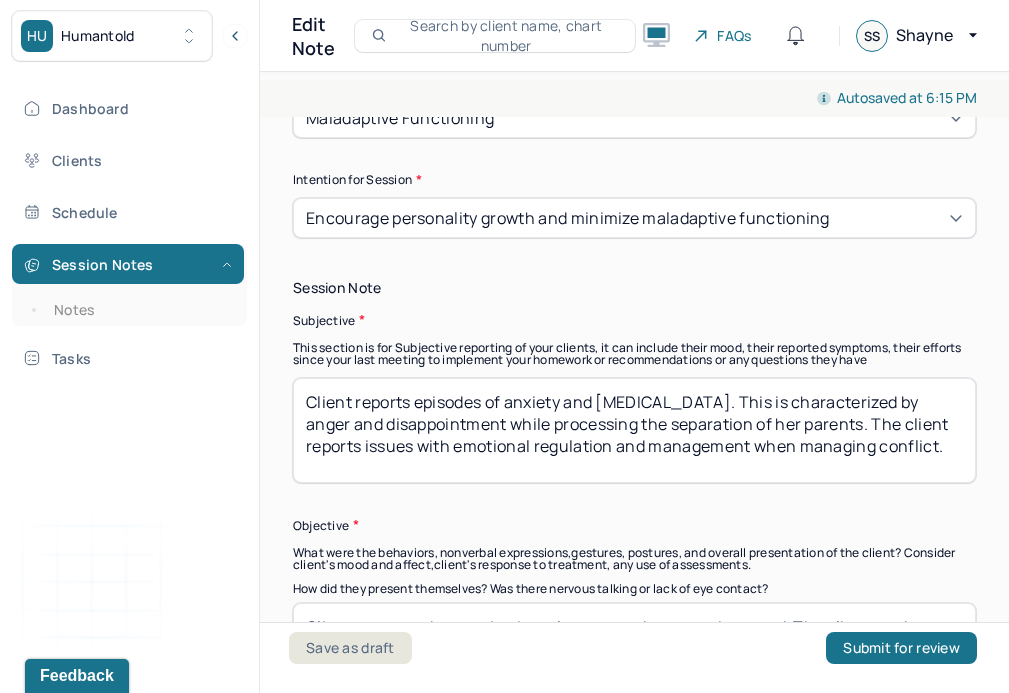 drag, startPoint x: 787, startPoint y: 345, endPoint x: 881, endPoint y: 329, distance: 95.35198 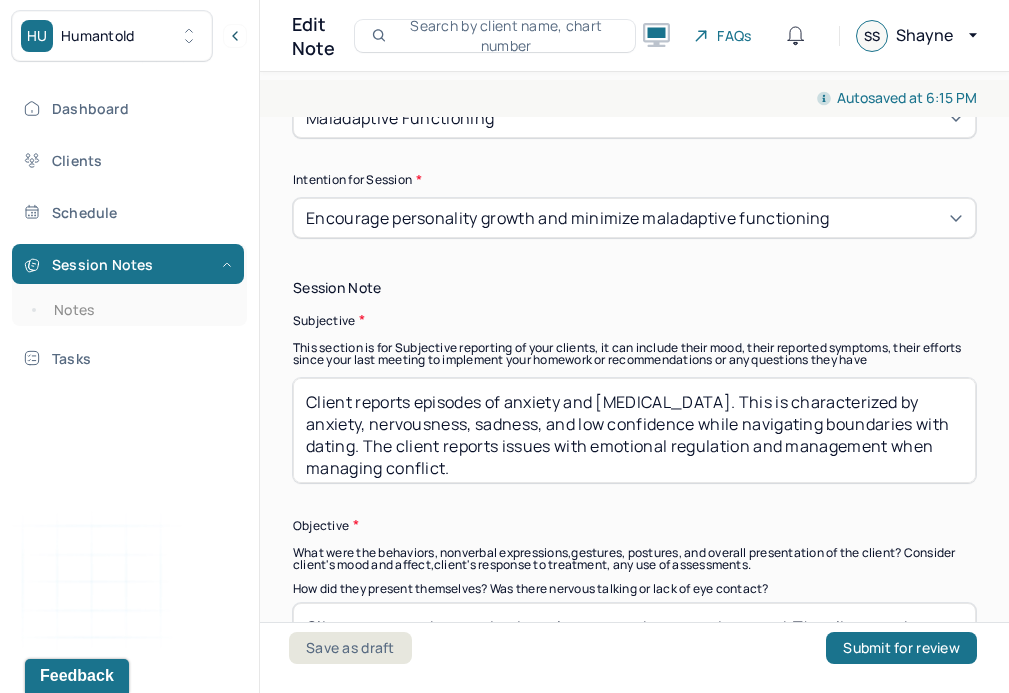 drag, startPoint x: 535, startPoint y: 370, endPoint x: 545, endPoint y: 386, distance: 18.867962 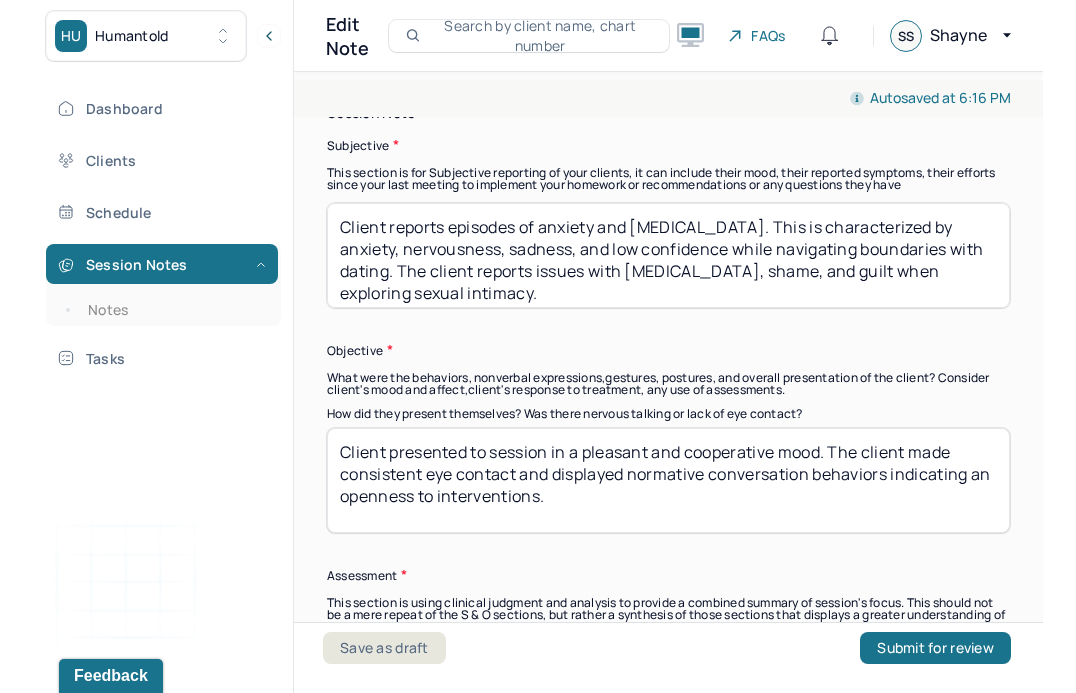 scroll, scrollTop: 1281, scrollLeft: 0, axis: vertical 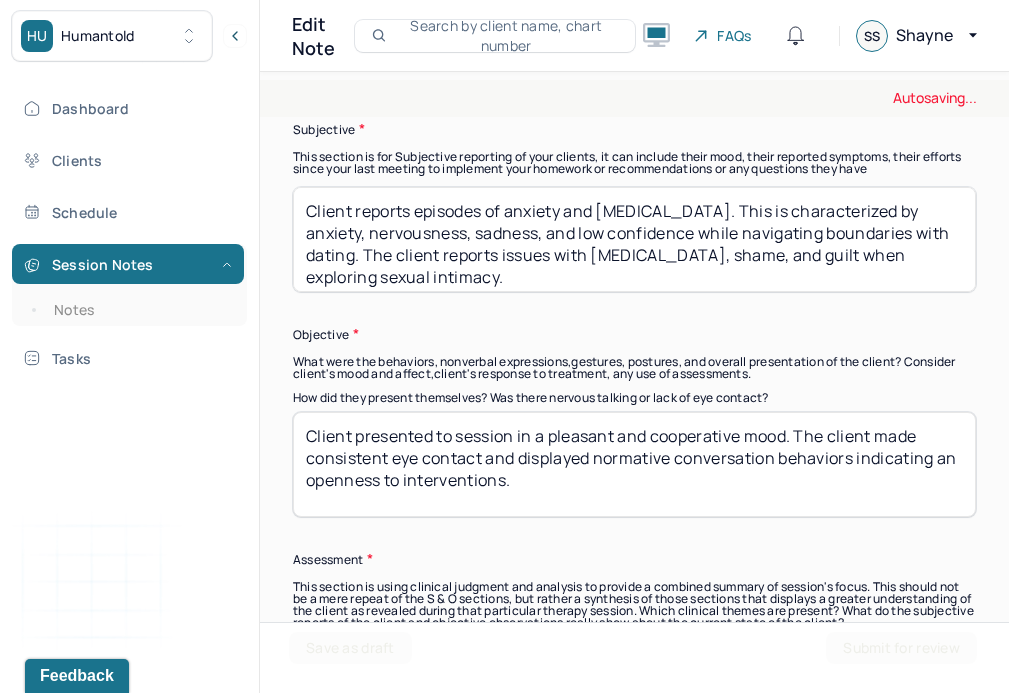 type on "Client reports episodes of anxiety and [MEDICAL_DATA]. This is characterized by anxiety, nervousness, sadness, and low confidence while navigating boundaries with dating. The client reports issues with [MEDICAL_DATA], shame, and guilt when exploring sexual intimacy." 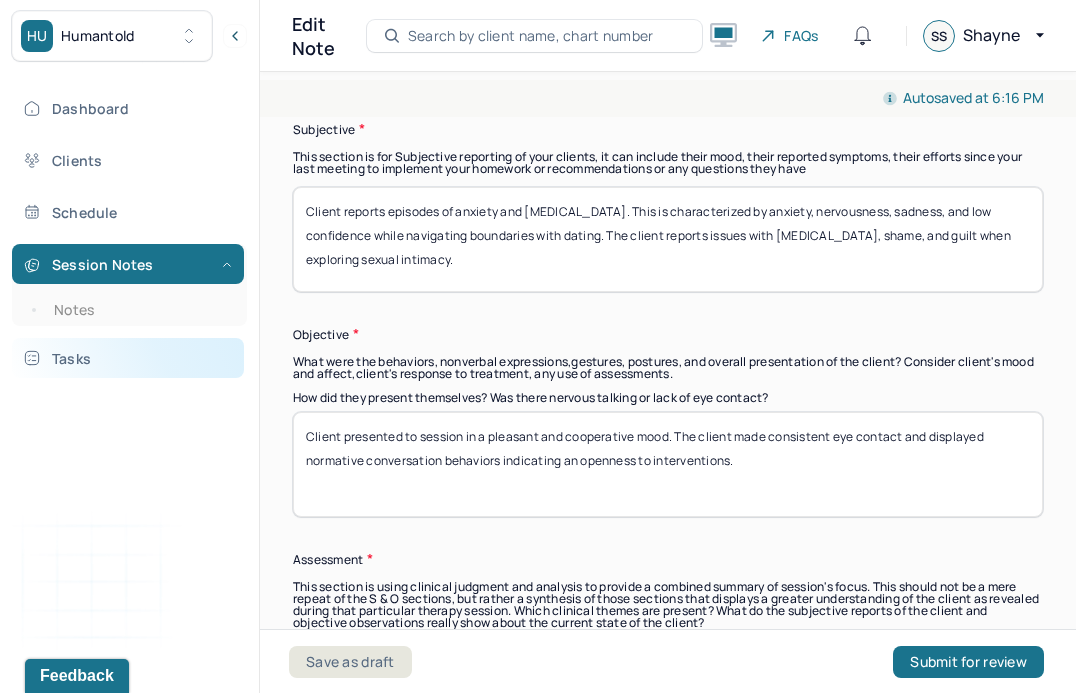drag, startPoint x: 740, startPoint y: 383, endPoint x: 223, endPoint y: 344, distance: 518.4689 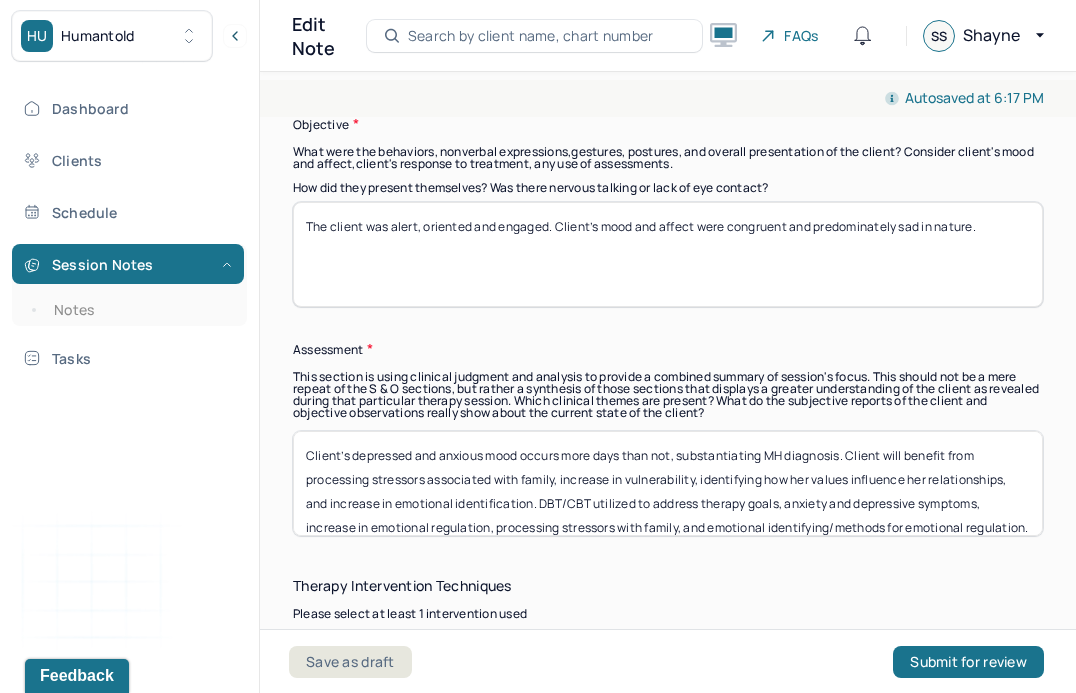 scroll, scrollTop: 1492, scrollLeft: 0, axis: vertical 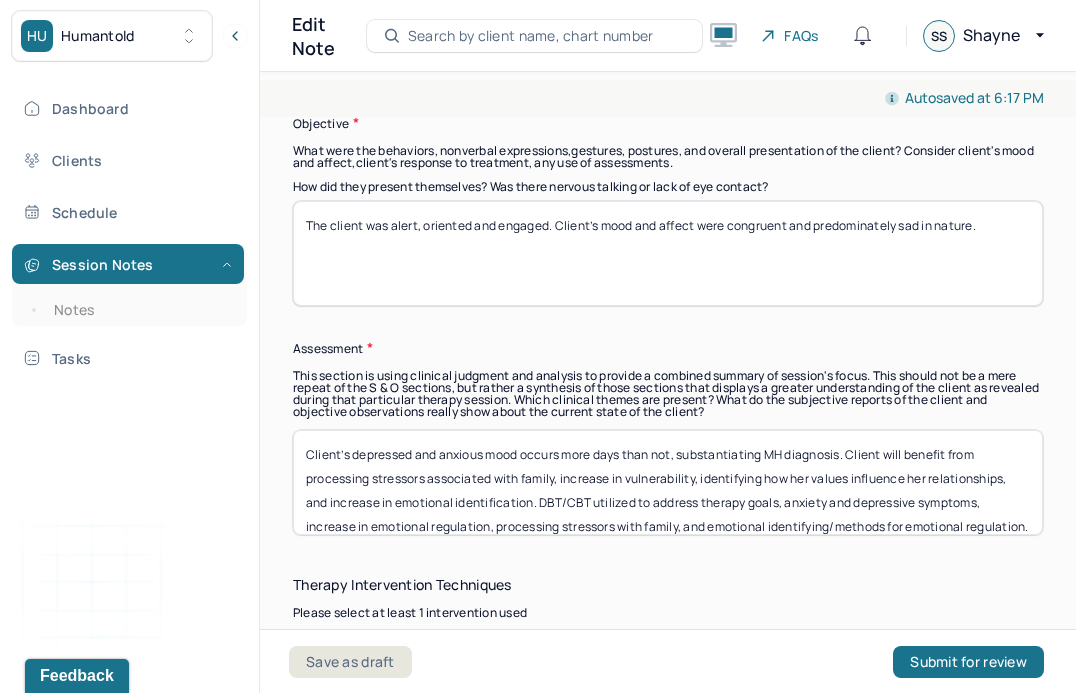 type on "The client was alert, oriented and engaged. Client’s mood and affect were congruent and predominately sad in nature." 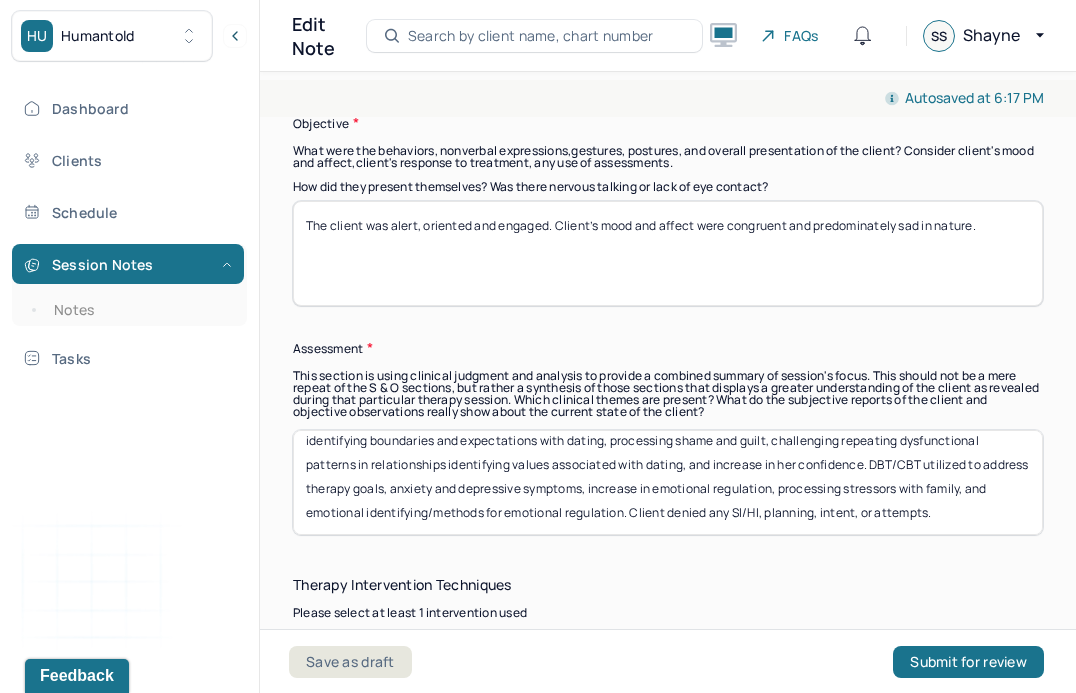 scroll, scrollTop: 40, scrollLeft: 0, axis: vertical 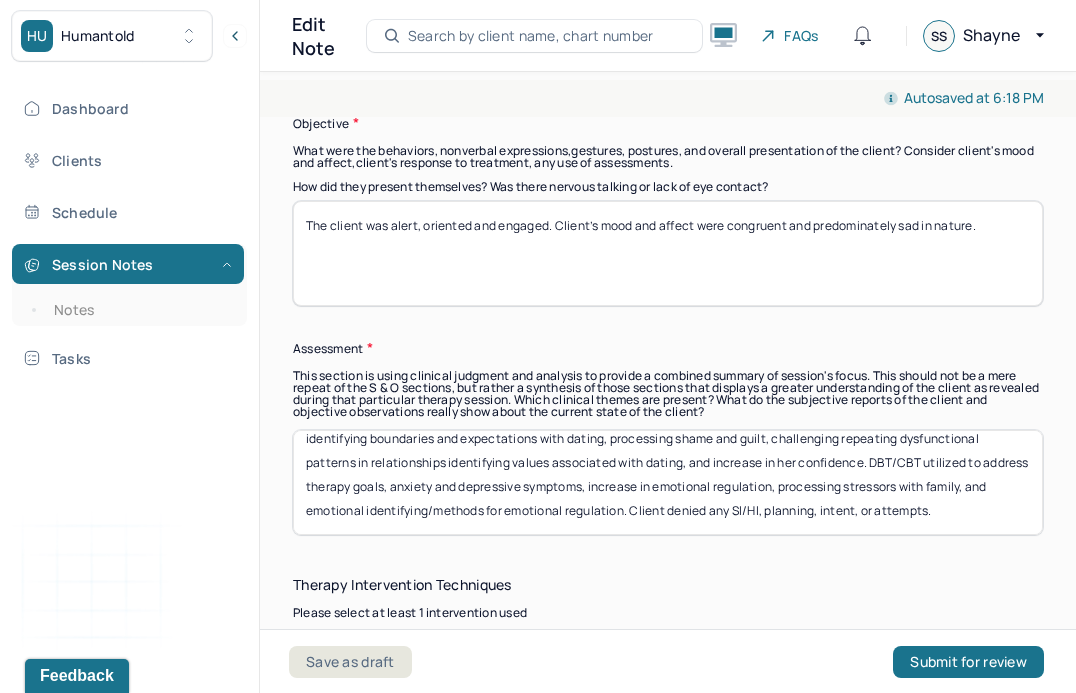drag, startPoint x: 642, startPoint y: 404, endPoint x: 644, endPoint y: 430, distance: 26.076809 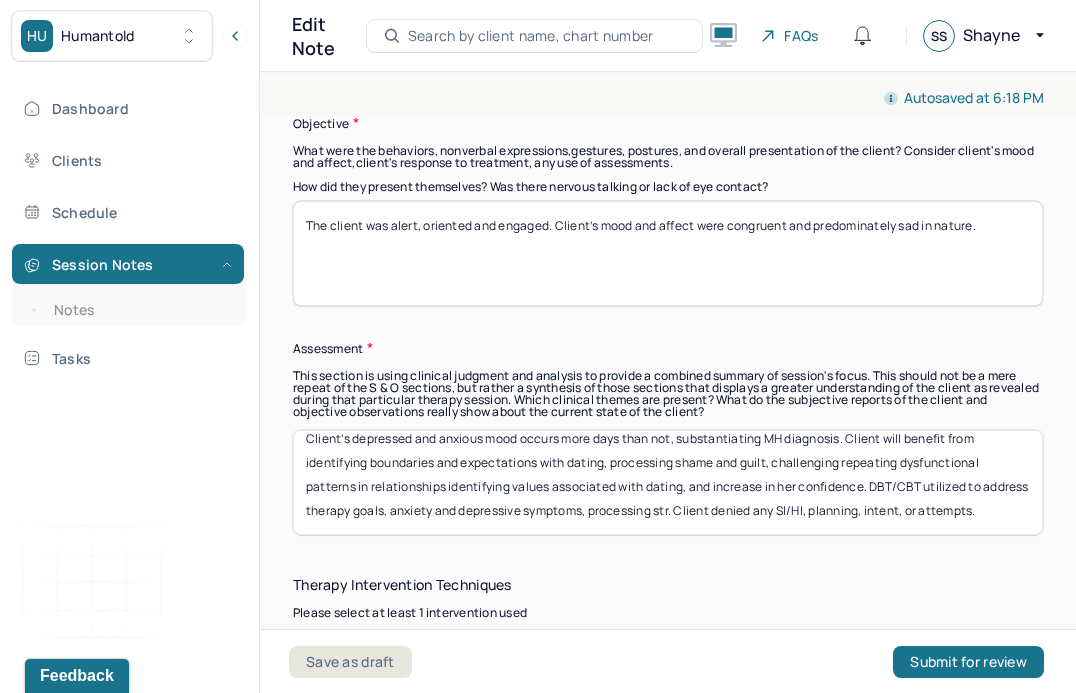 scroll, scrollTop: 40, scrollLeft: 0, axis: vertical 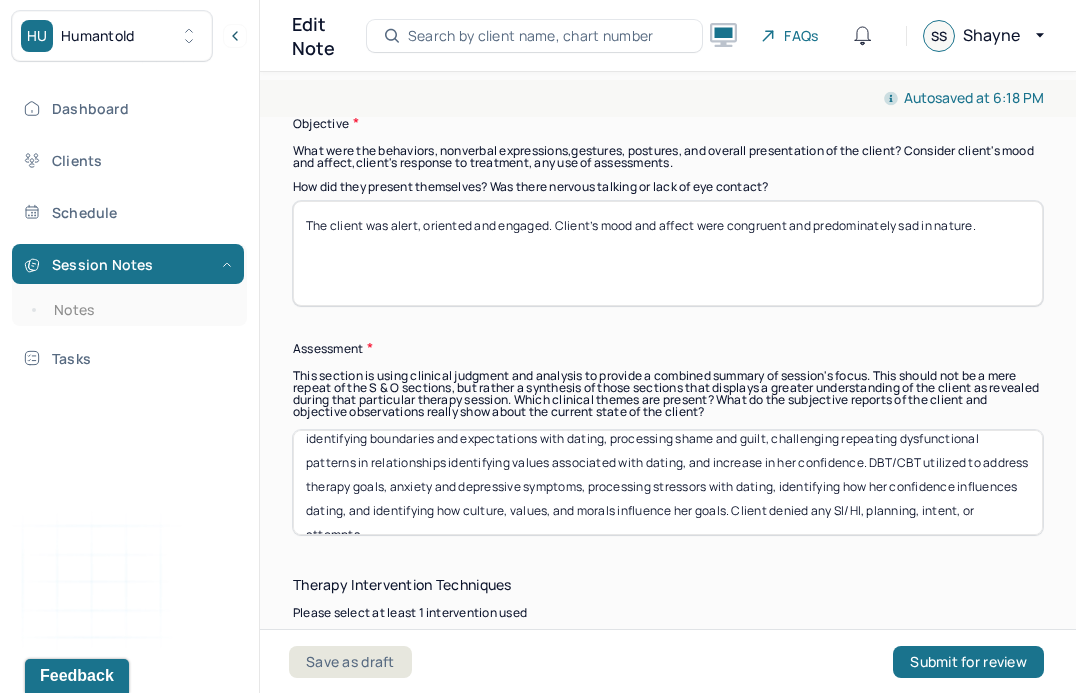 type on "Client’s depressed and anxious mood occurs more days than not, substantiating MH diagnosis. Client will benefit from identifying boundaries and expectations with dating, processing shame and guilt, challenging repeating dysfunctional patterns in relationships identifying values associated with dating, and increase in her confidence. DBT/CBT utilized to address therapy goals, anxiety and depressive symptoms, processing stressors with dating, identifying how her confidence influences dating, and identifying how culture, values, and morals influence her goals. Client denied any SI/HI, planning, intent, or attempts." 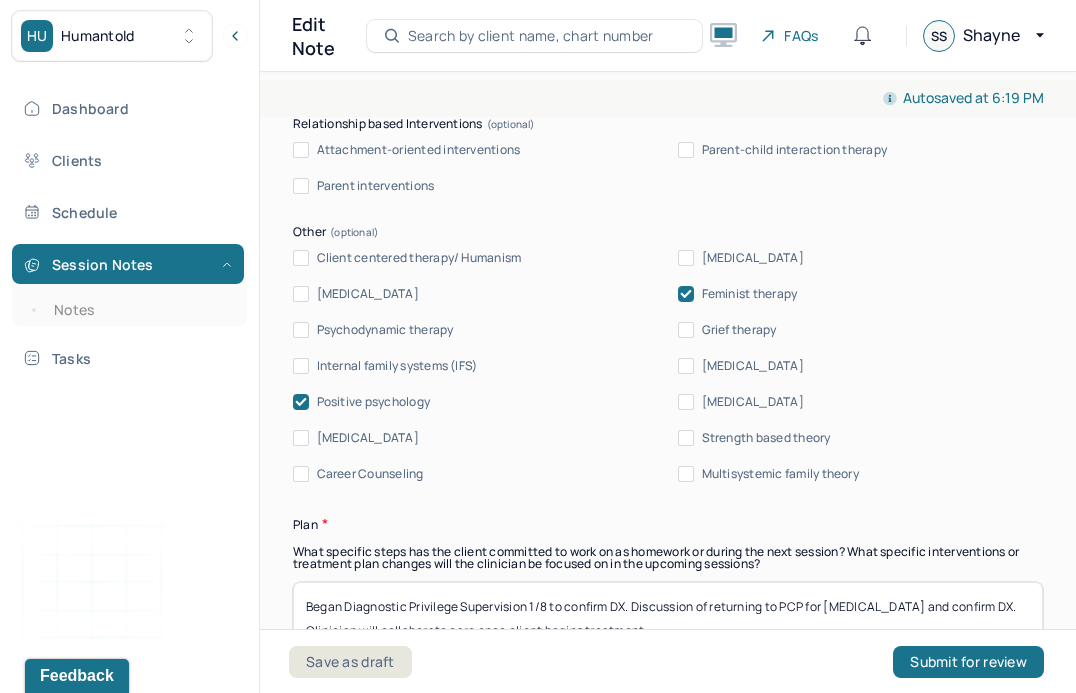 scroll, scrollTop: 2282, scrollLeft: 0, axis: vertical 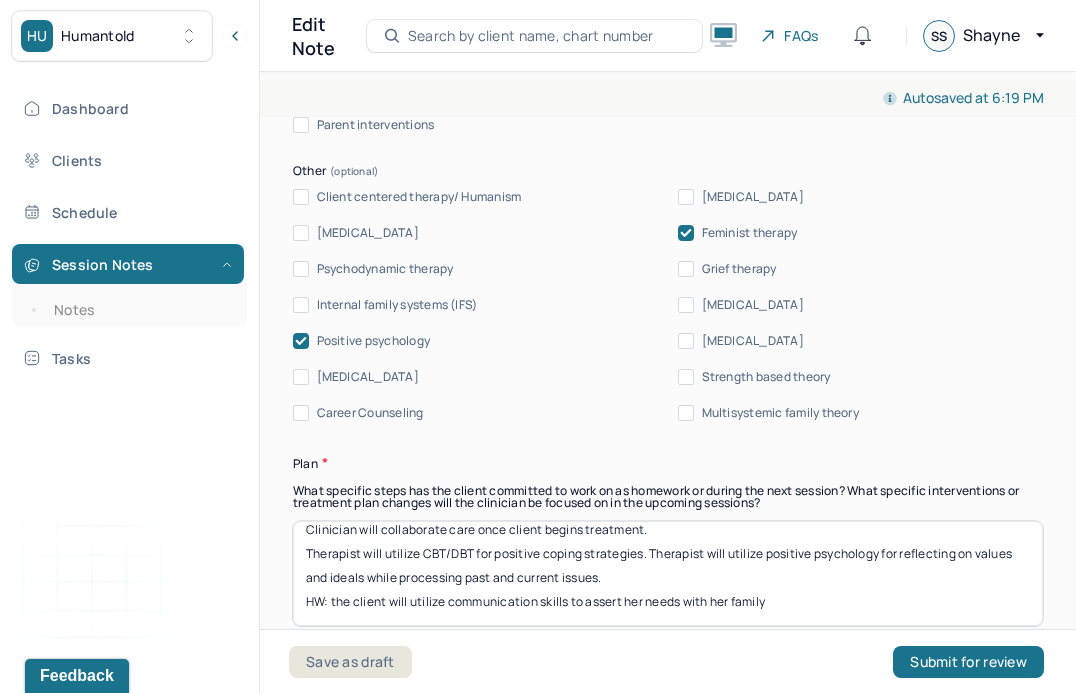 drag, startPoint x: 778, startPoint y: 525, endPoint x: 413, endPoint y: 524, distance: 365.00137 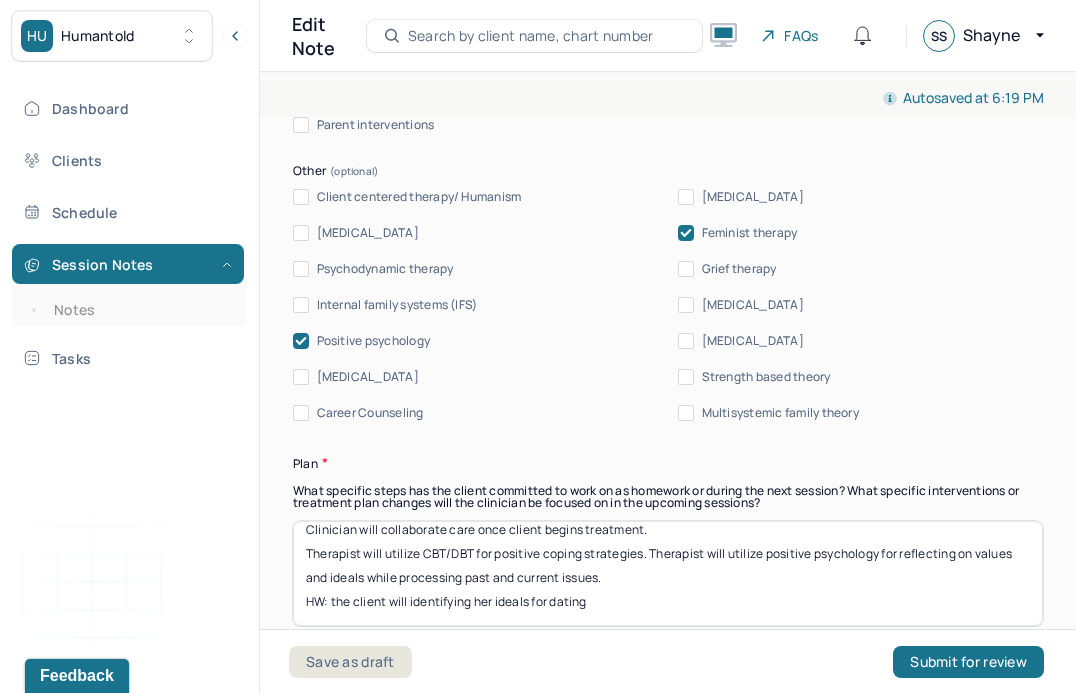 scroll, scrollTop: 40, scrollLeft: 0, axis: vertical 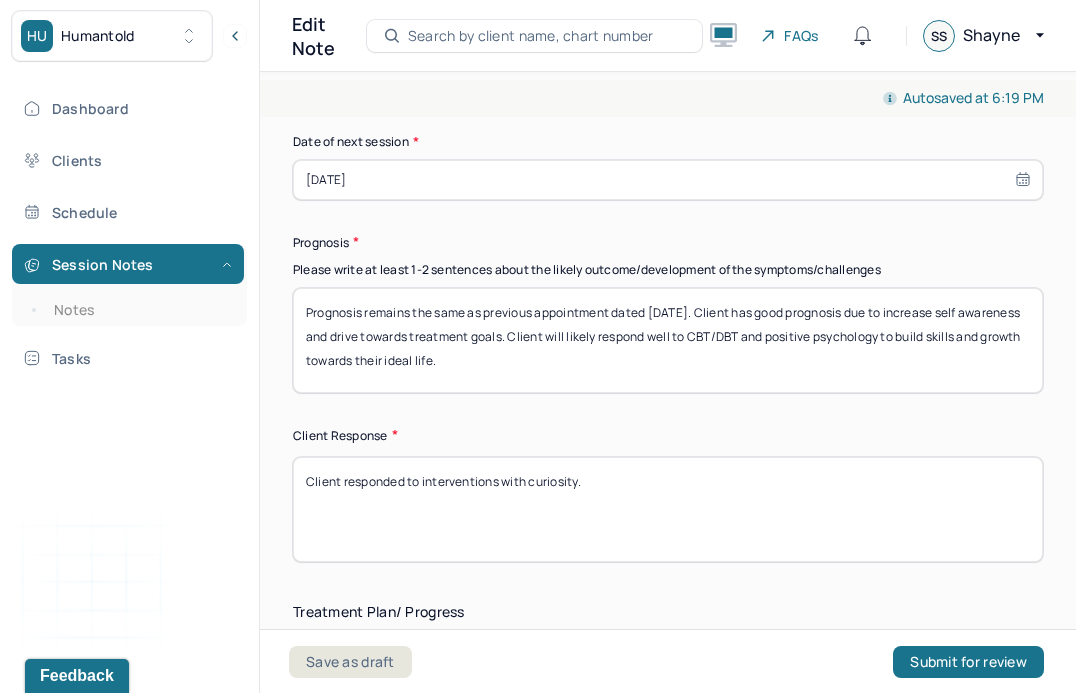 type on "Began Diagnostic Privilege Supervision 1/8 to confirm DX. Discussion of returning to PCP for [MEDICAL_DATA] and confirm DX. Clinician will collaborate care once client begins treatment.
Therapist will utilize CBT/DBT for positive coping strategies. Therapist will utilize positive psychology for reflecting on values and ideals while processing past and current issues.
HW: the client will identifying her ideals for dating" 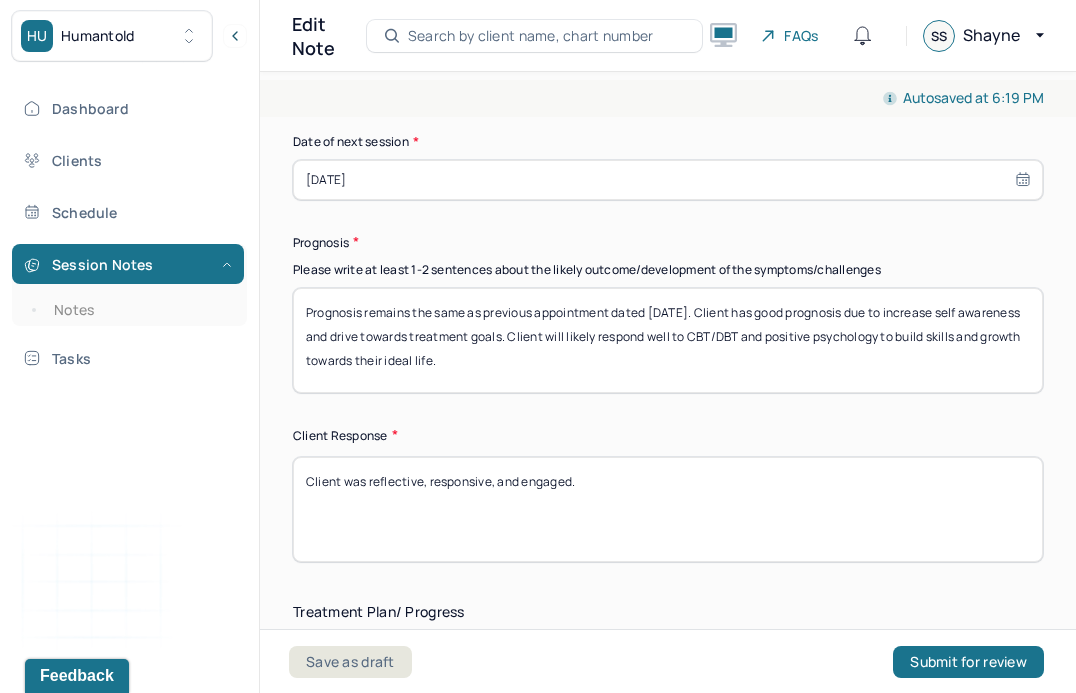 click on "Client responded to interventions with curiosity." at bounding box center [668, 509] 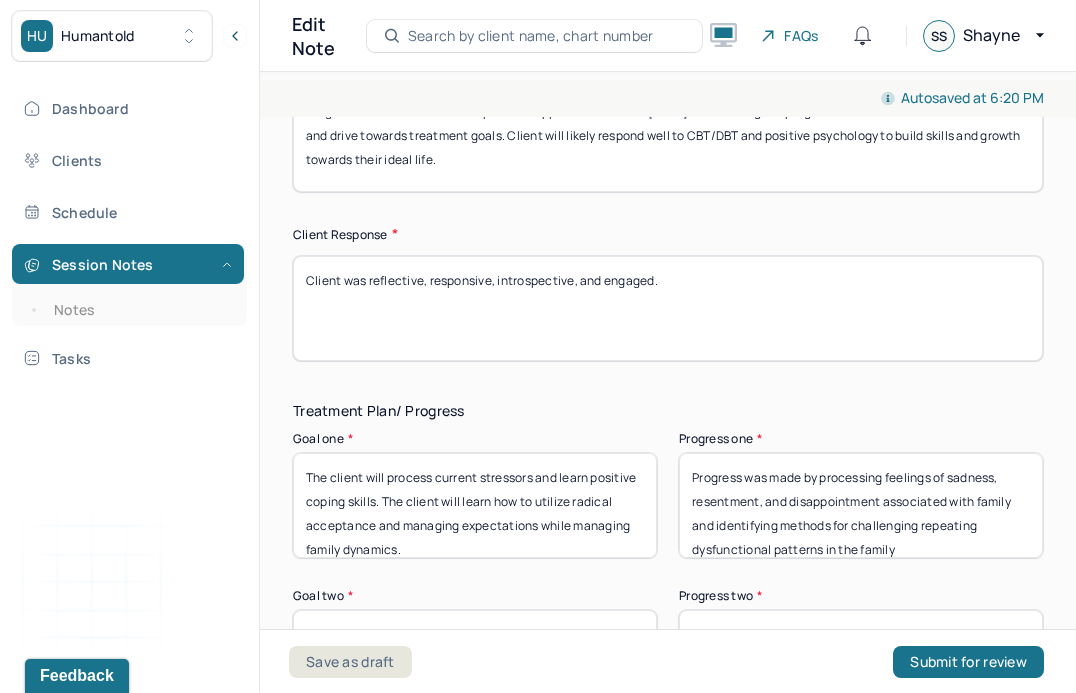 scroll, scrollTop: 3128, scrollLeft: 0, axis: vertical 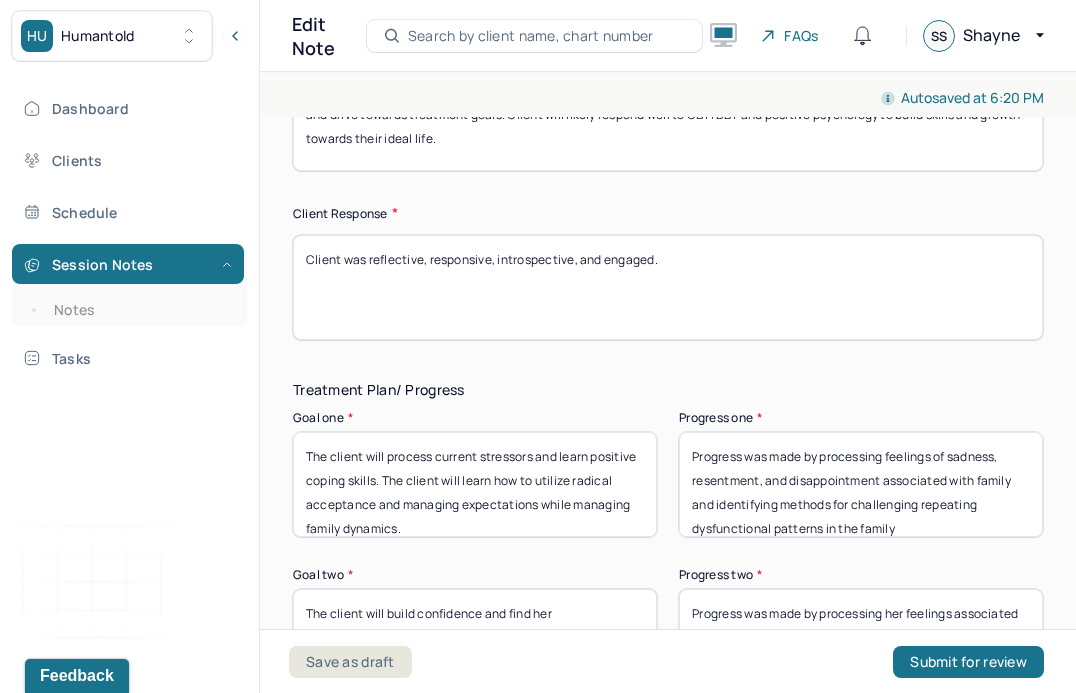 type on "Client was reflective, responsive, introspective, and engaged." 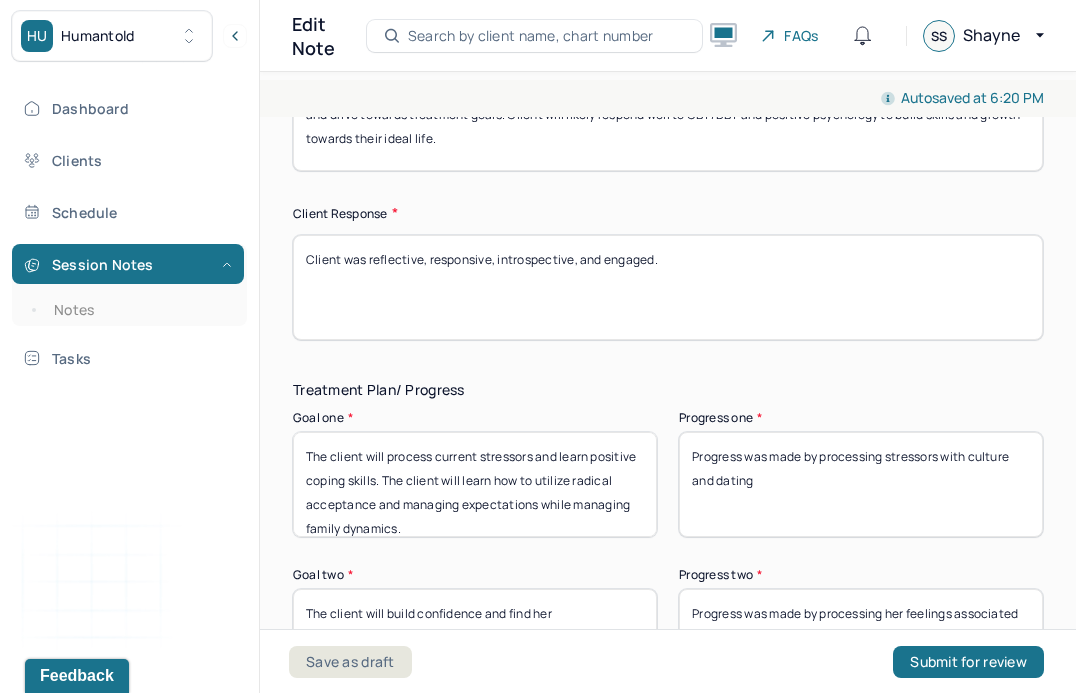 click on "Progress was made by processing stressors with culture and dating" at bounding box center [861, 484] 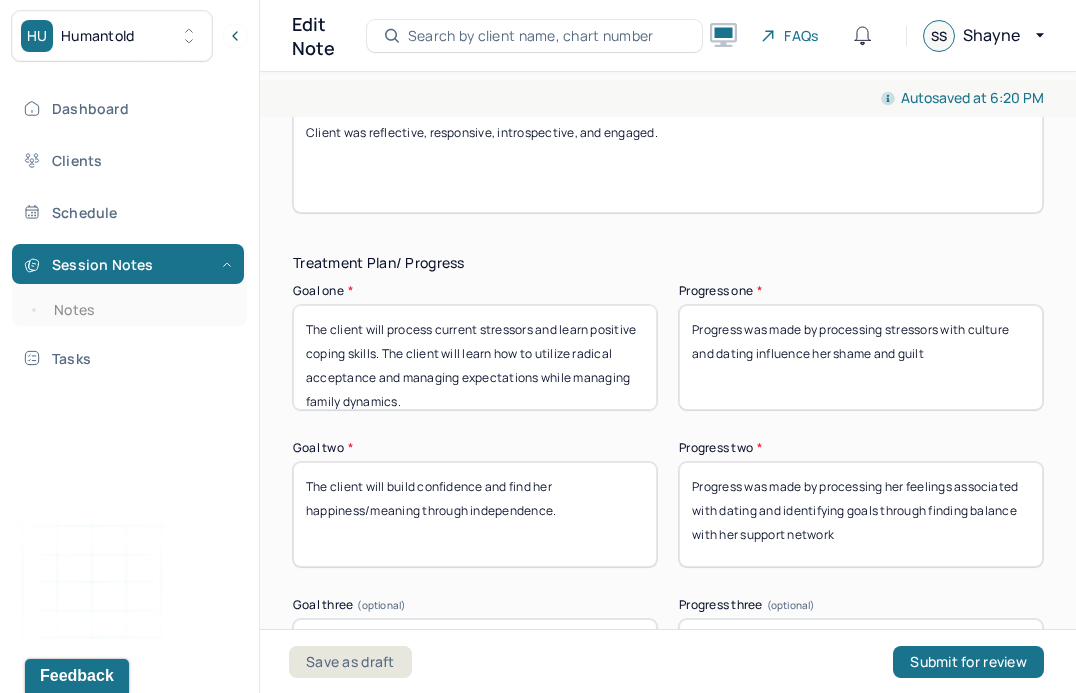 scroll, scrollTop: 3259, scrollLeft: 0, axis: vertical 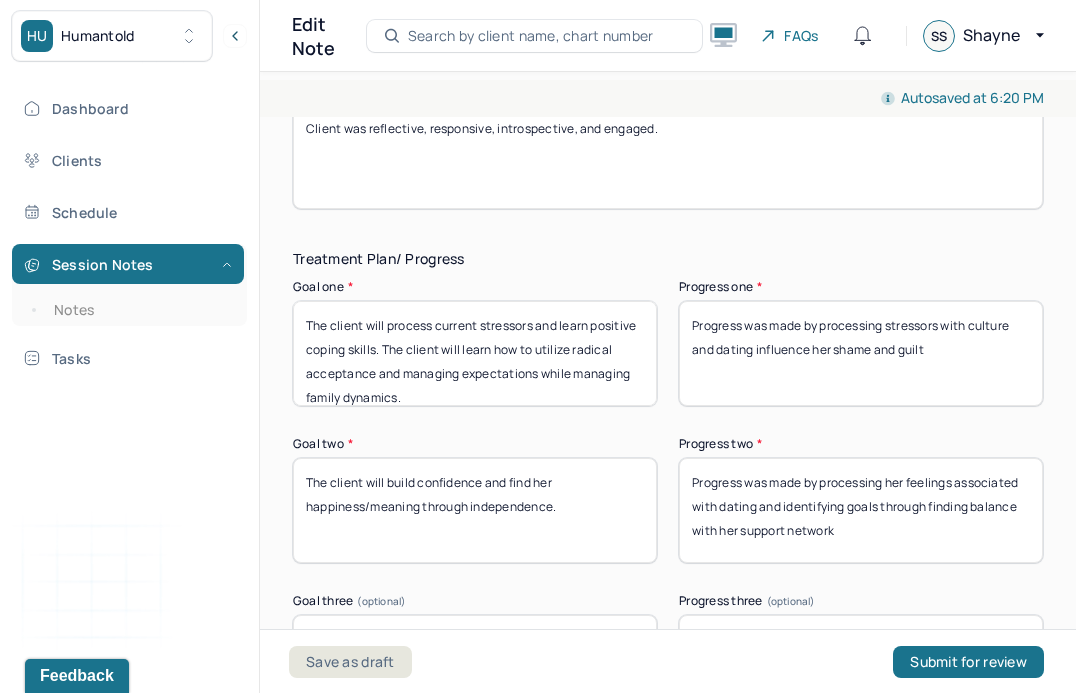 type on "Progress was made by processing stressors with culture and dating influence her shame and guilt" 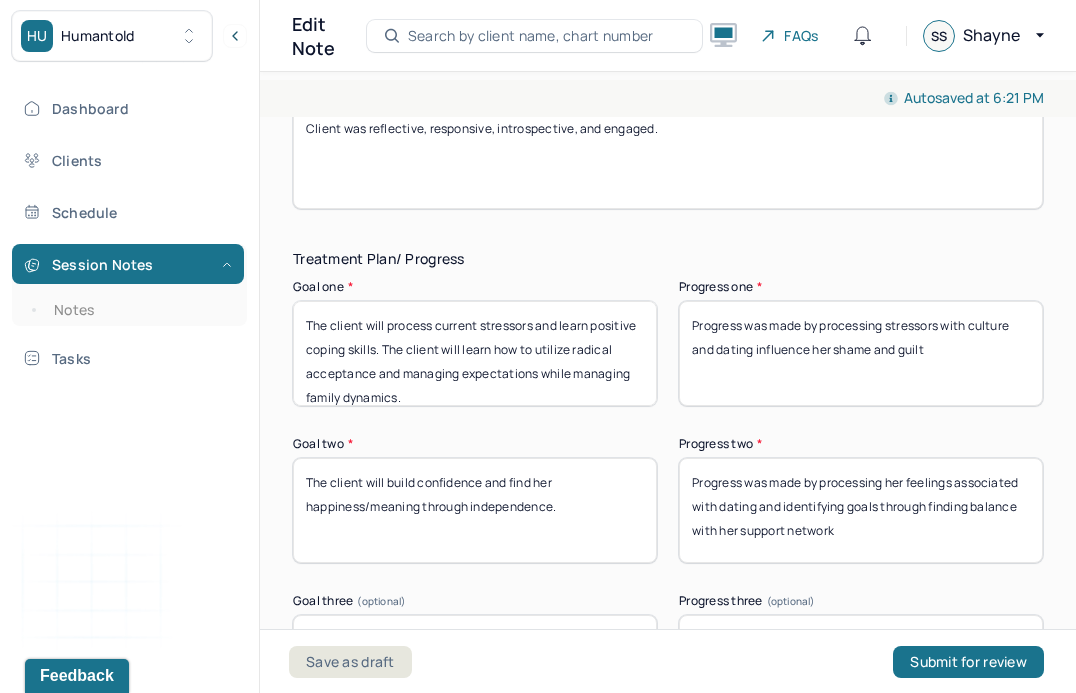 drag, startPoint x: 865, startPoint y: 450, endPoint x: 820, endPoint y: 402, distance: 65.795135 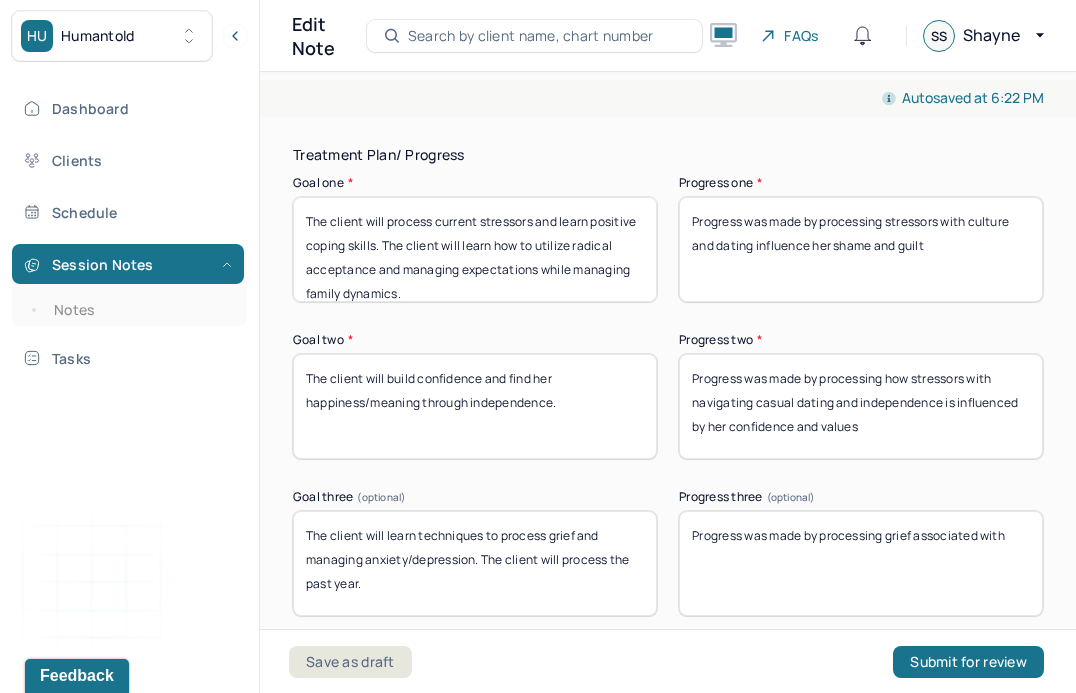 scroll, scrollTop: 3371, scrollLeft: 0, axis: vertical 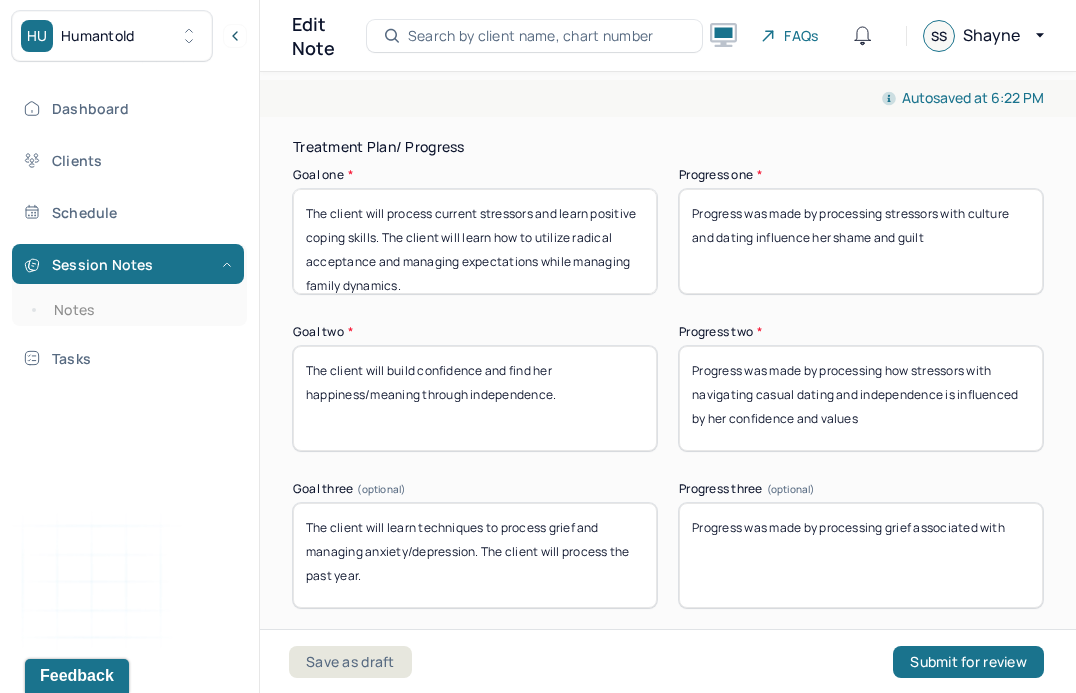 type on "Progress was made by processing how stressors with navigating casual dating and independence is influenced by her confidence and values" 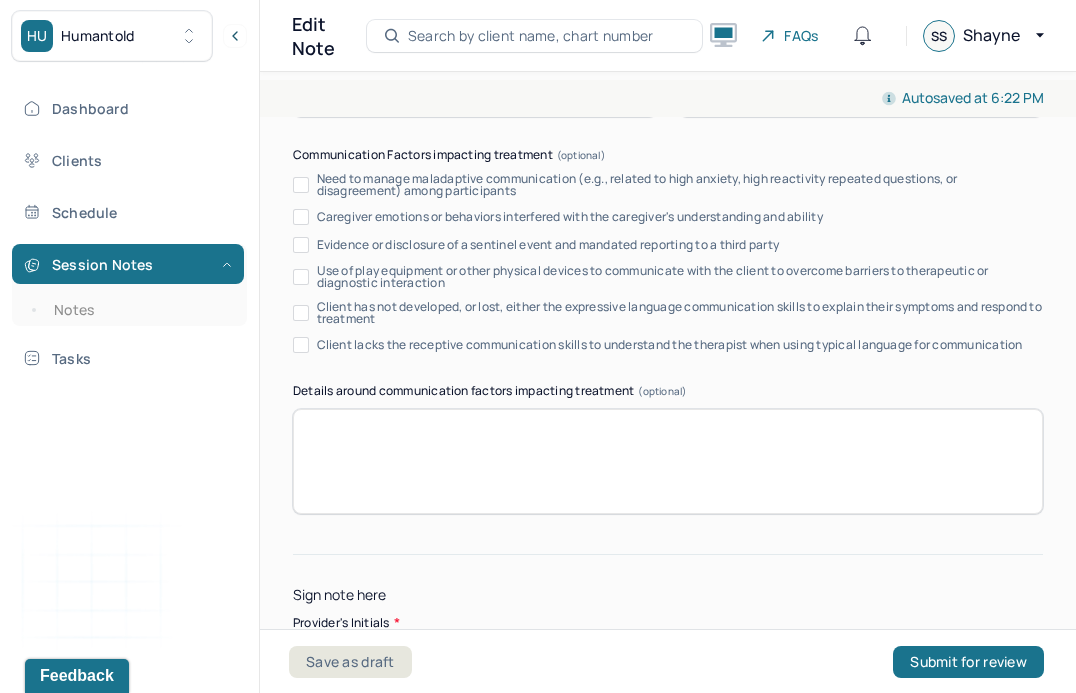 scroll, scrollTop: 3953, scrollLeft: 0, axis: vertical 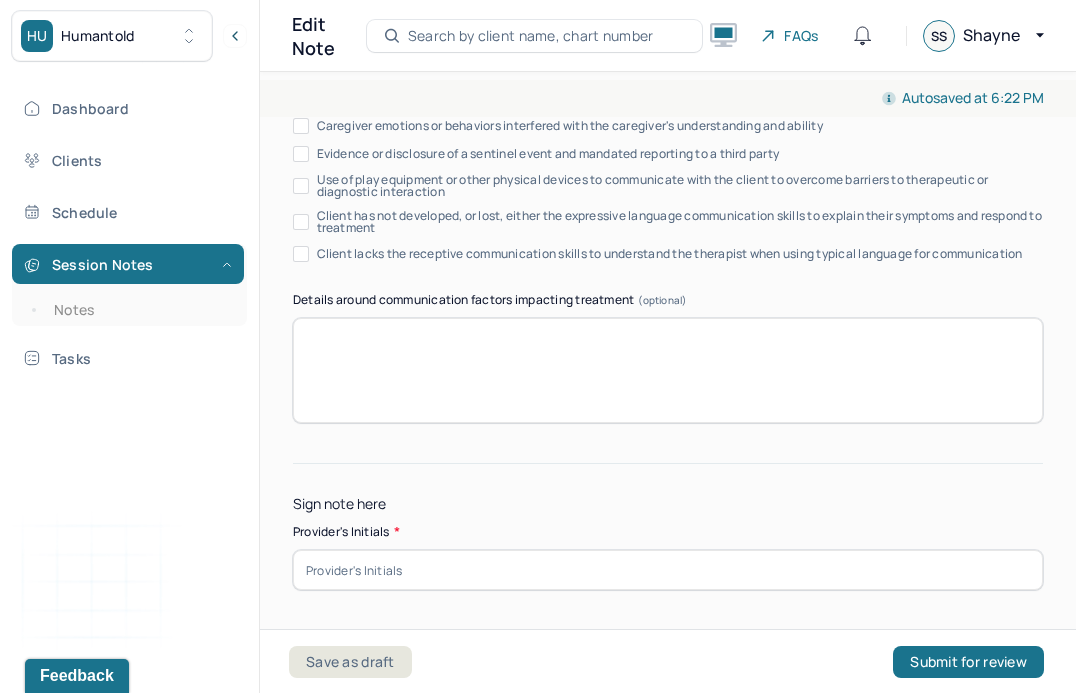 type on "Progress was made by processing her growth over the past year and how anxiety/depression influence her perspectives while processing grief" 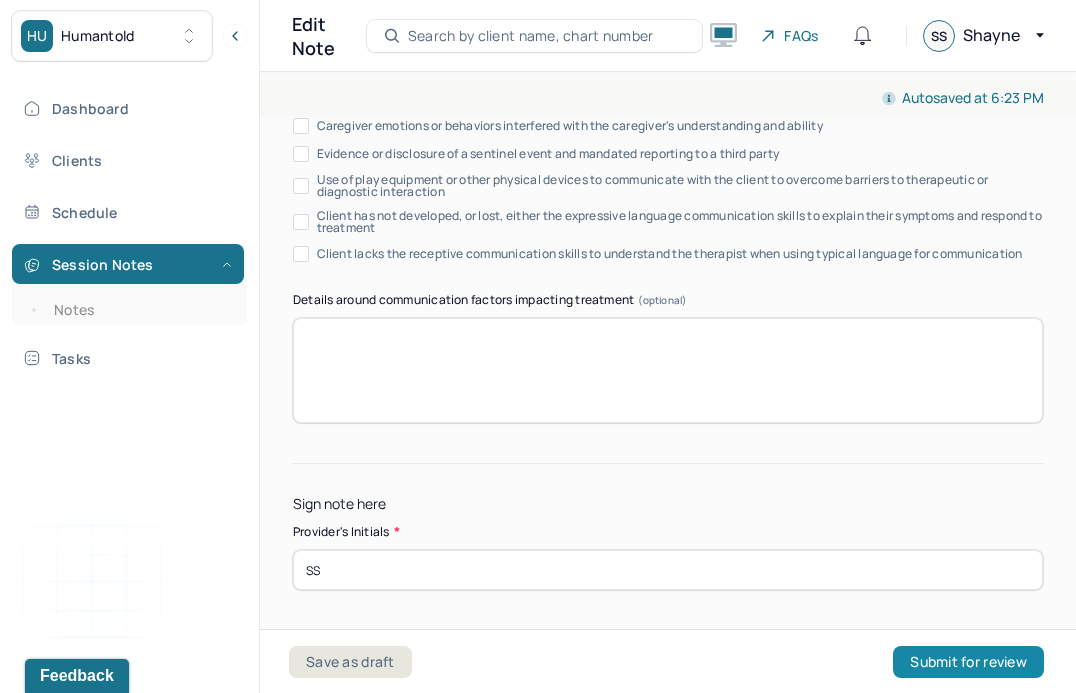 type on "SS" 